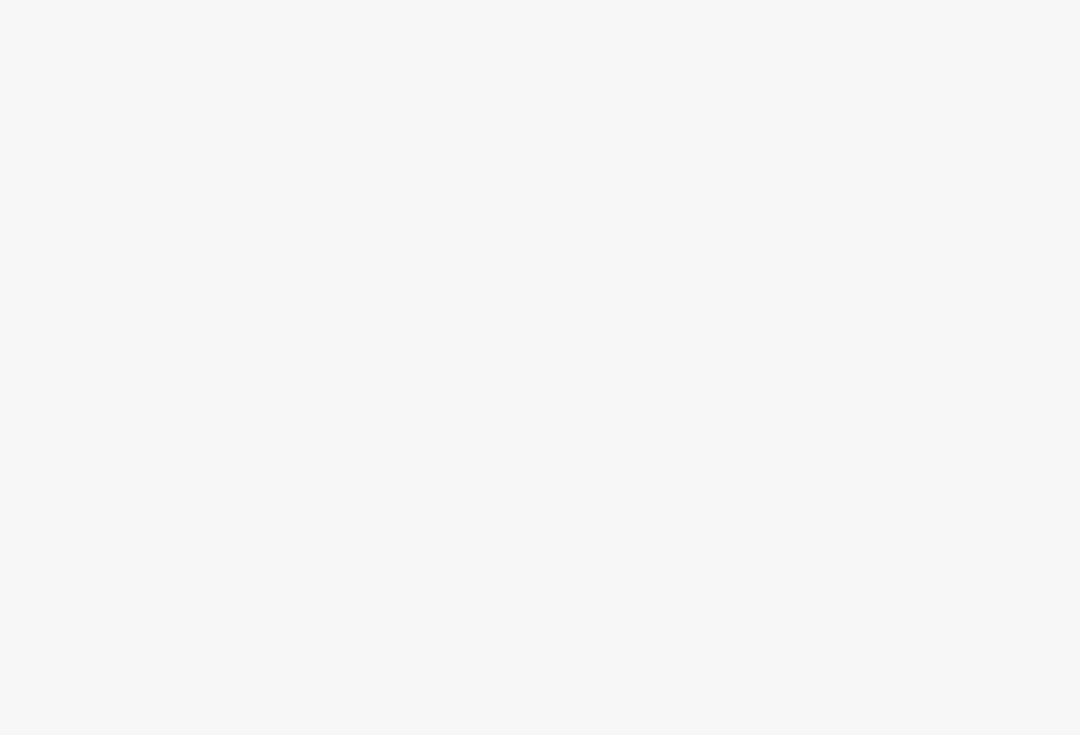 scroll, scrollTop: 0, scrollLeft: 0, axis: both 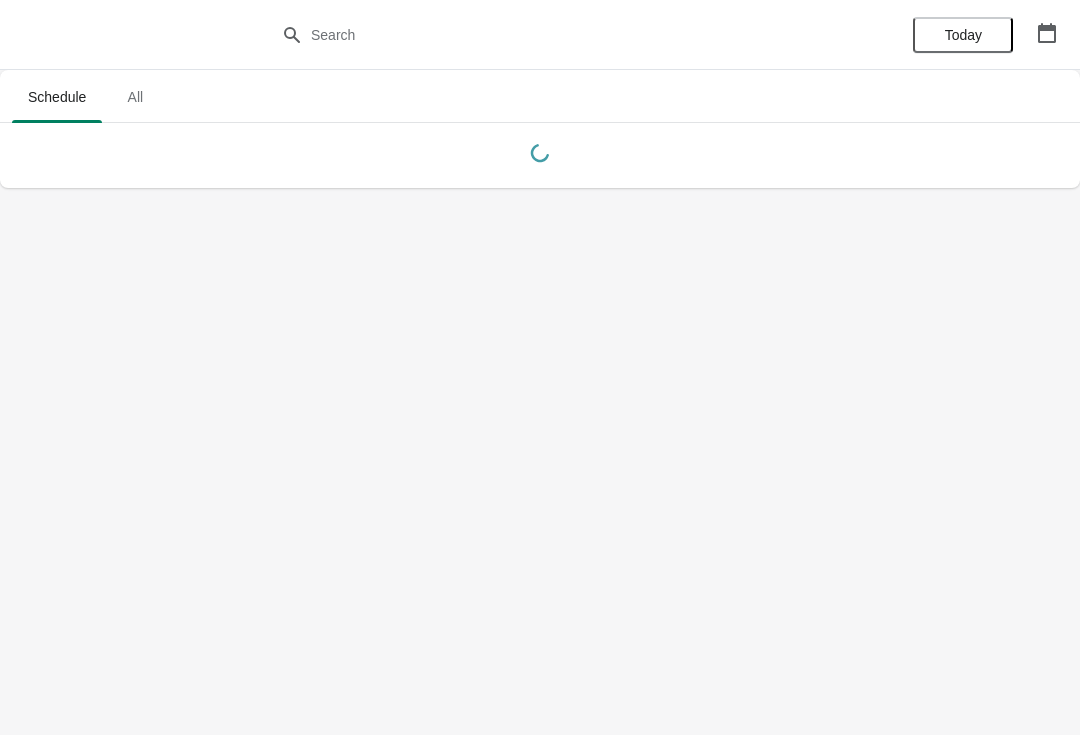 click on "All" at bounding box center (135, 97) 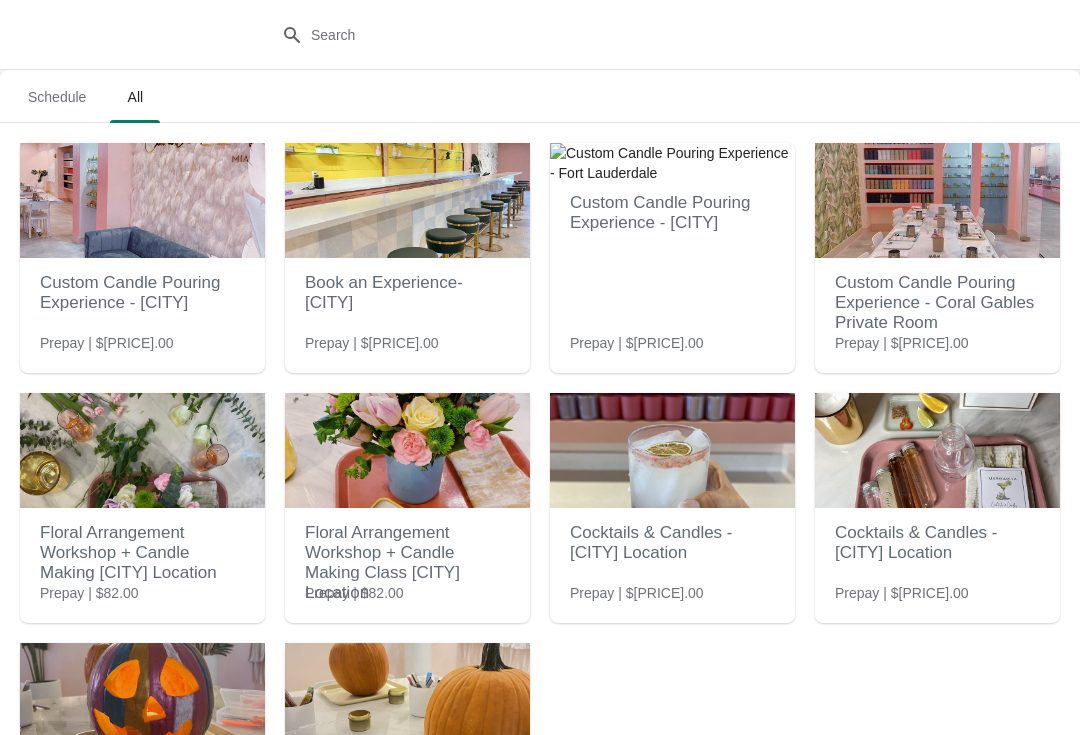 click on "Custom Candle Pouring Experience - Fort Lauderdale" at bounding box center [672, 213] 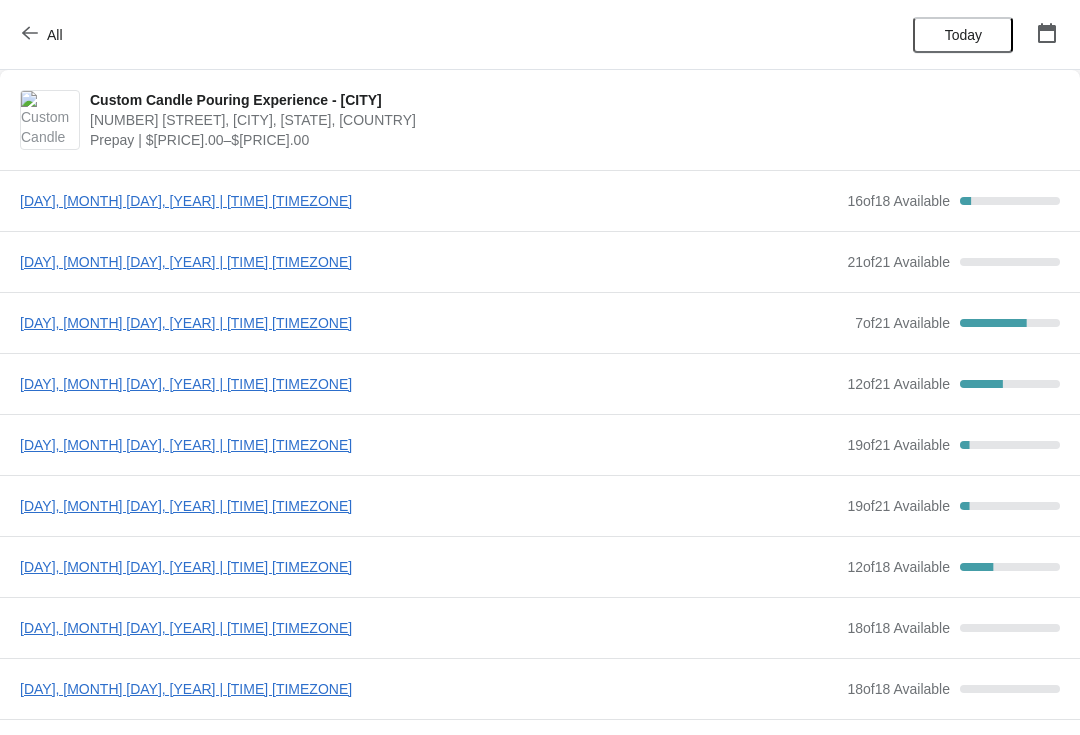 scroll, scrollTop: 17, scrollLeft: 0, axis: vertical 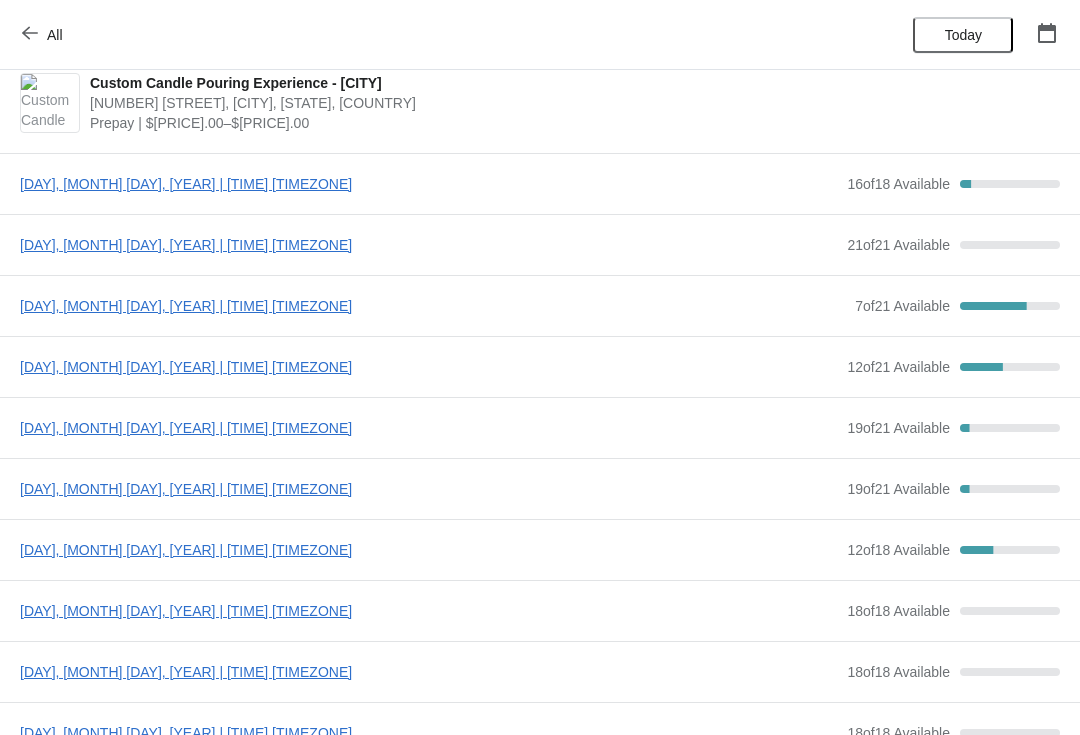 click on "[DAY], [MONTH] [NUMBER], [YEAR] | [TIME] [TIMEZONE]" at bounding box center (432, 306) 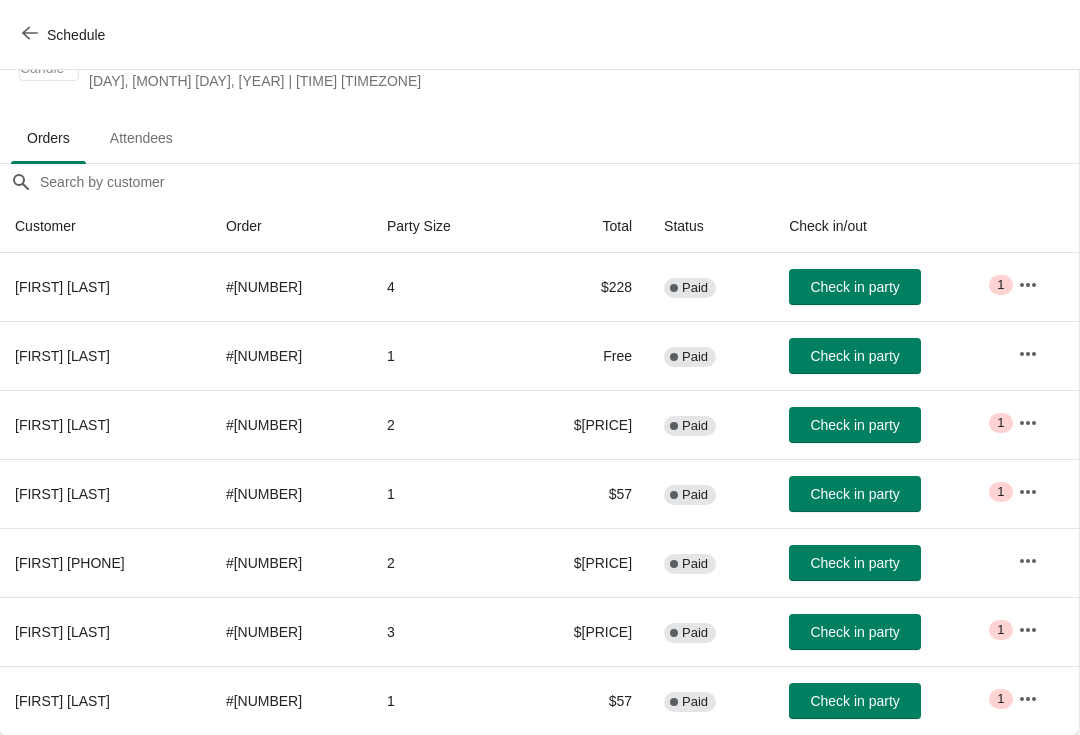 scroll, scrollTop: 79, scrollLeft: 1, axis: both 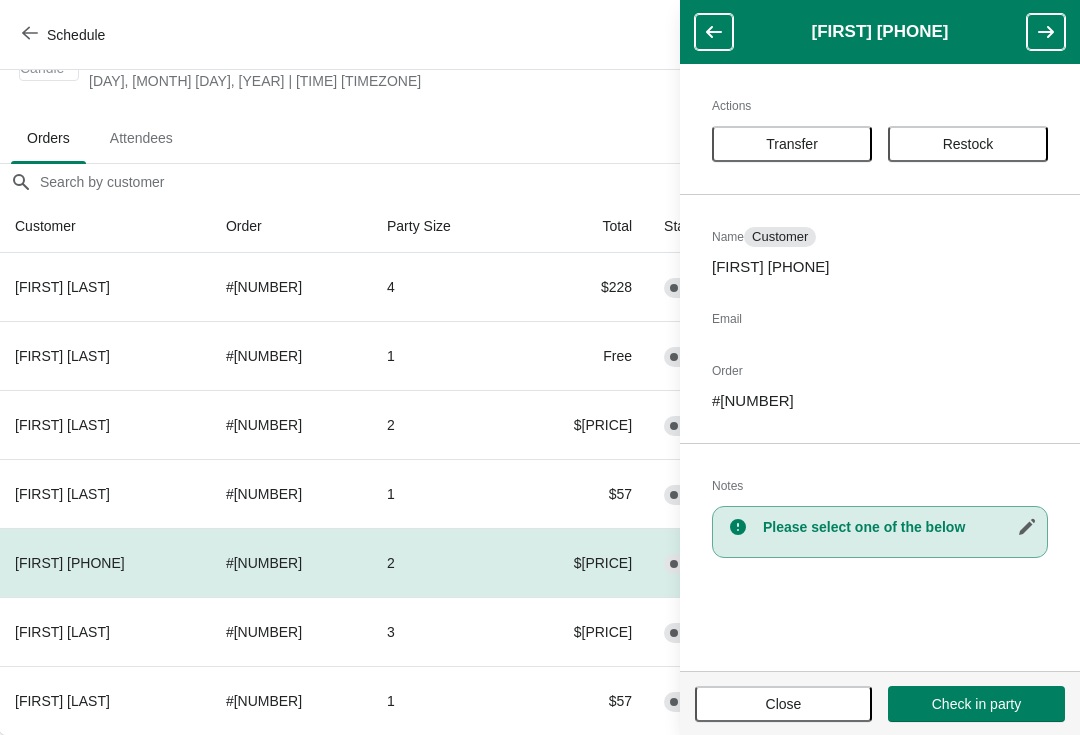 click on "Transfer" at bounding box center (792, 144) 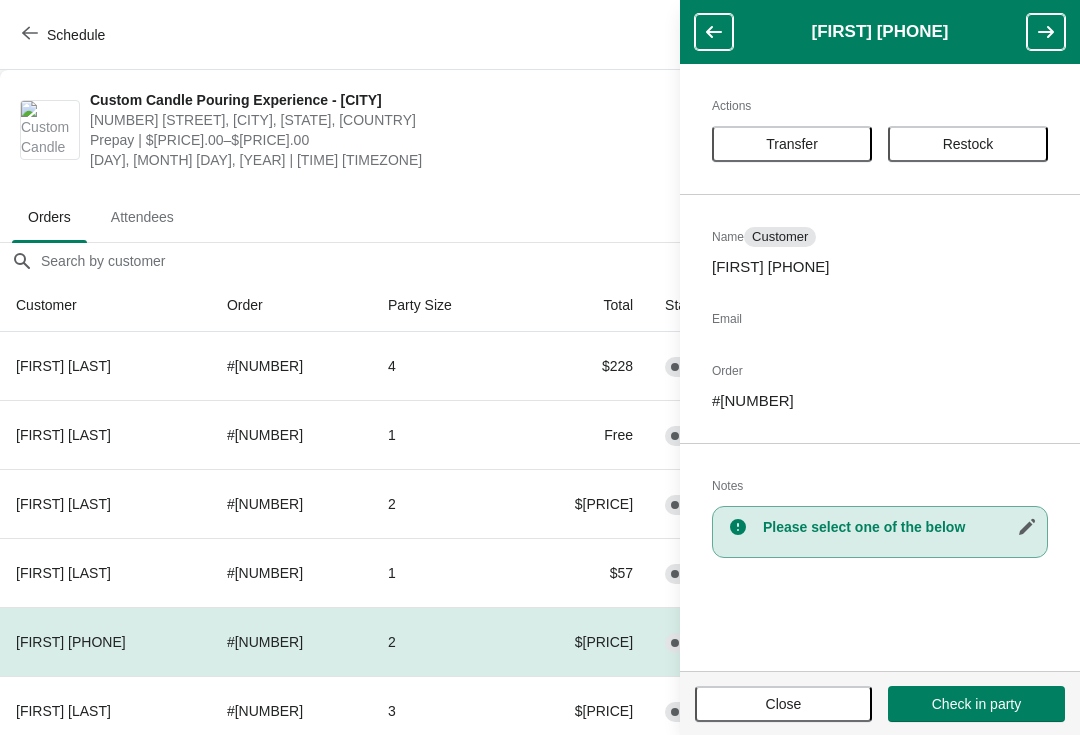 scroll, scrollTop: 79, scrollLeft: 0, axis: vertical 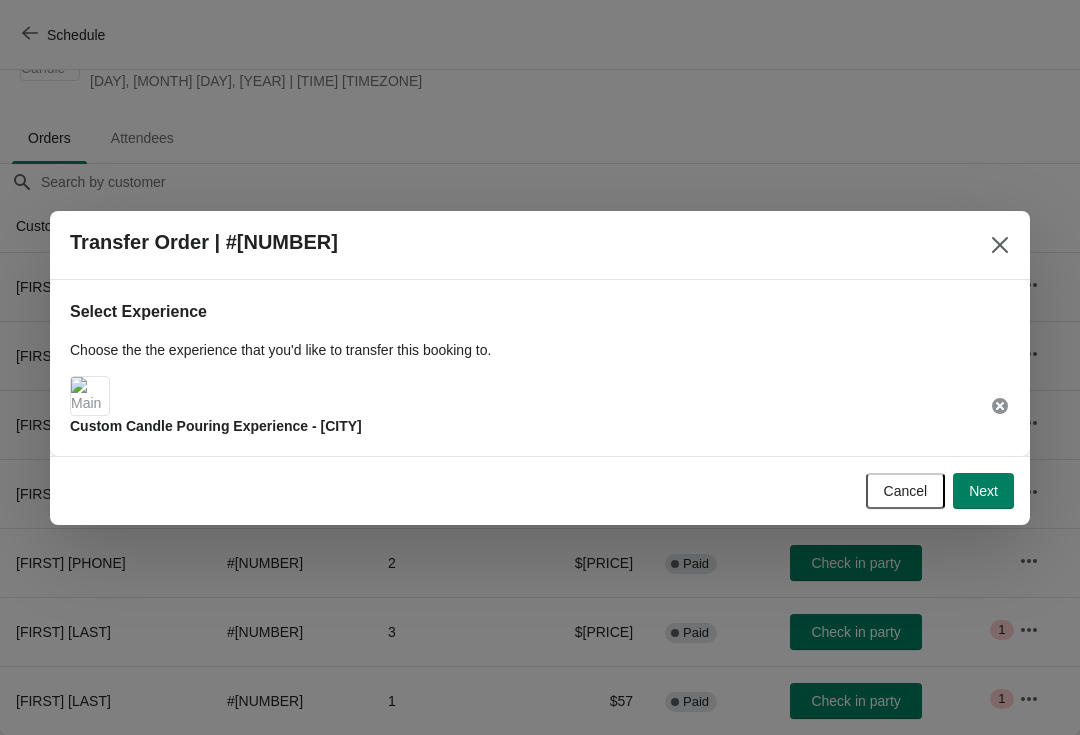 click on "Next" at bounding box center [983, 491] 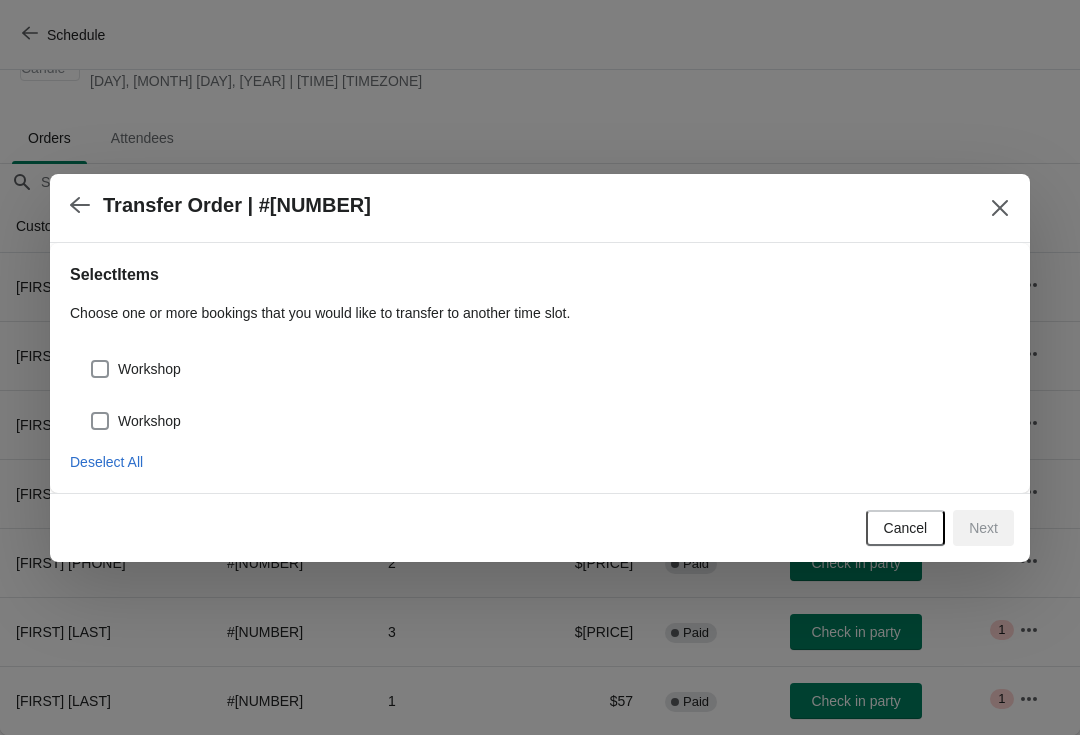 click on "Workshop" at bounding box center [135, 369] 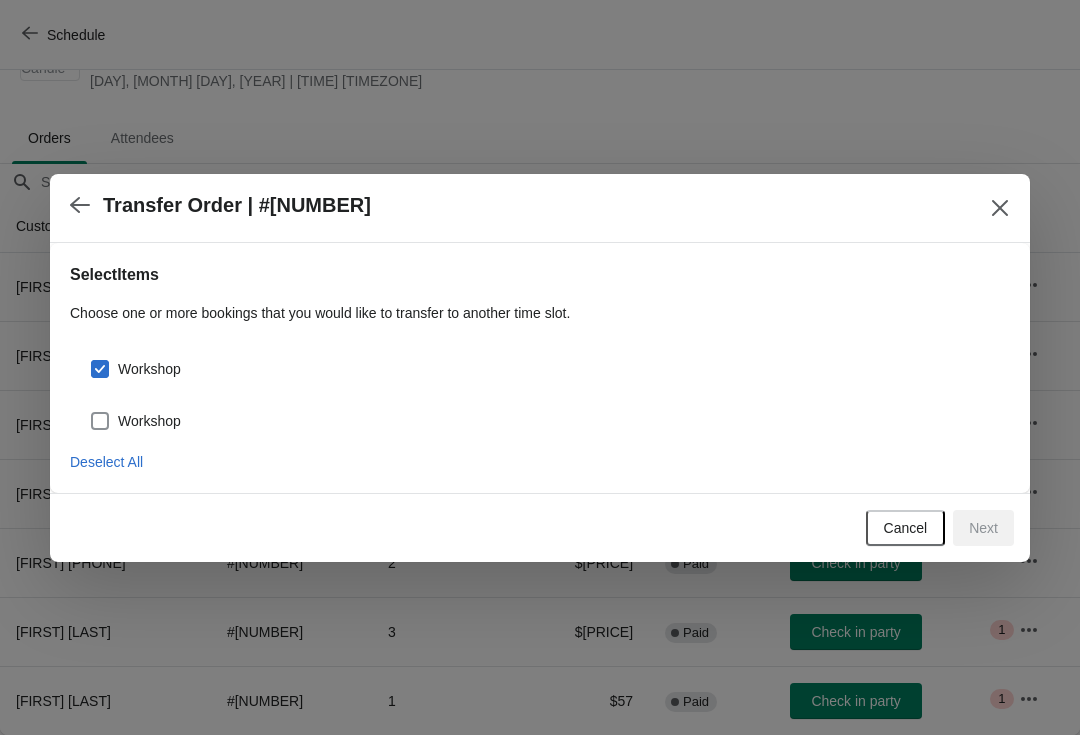 checkbox on "true" 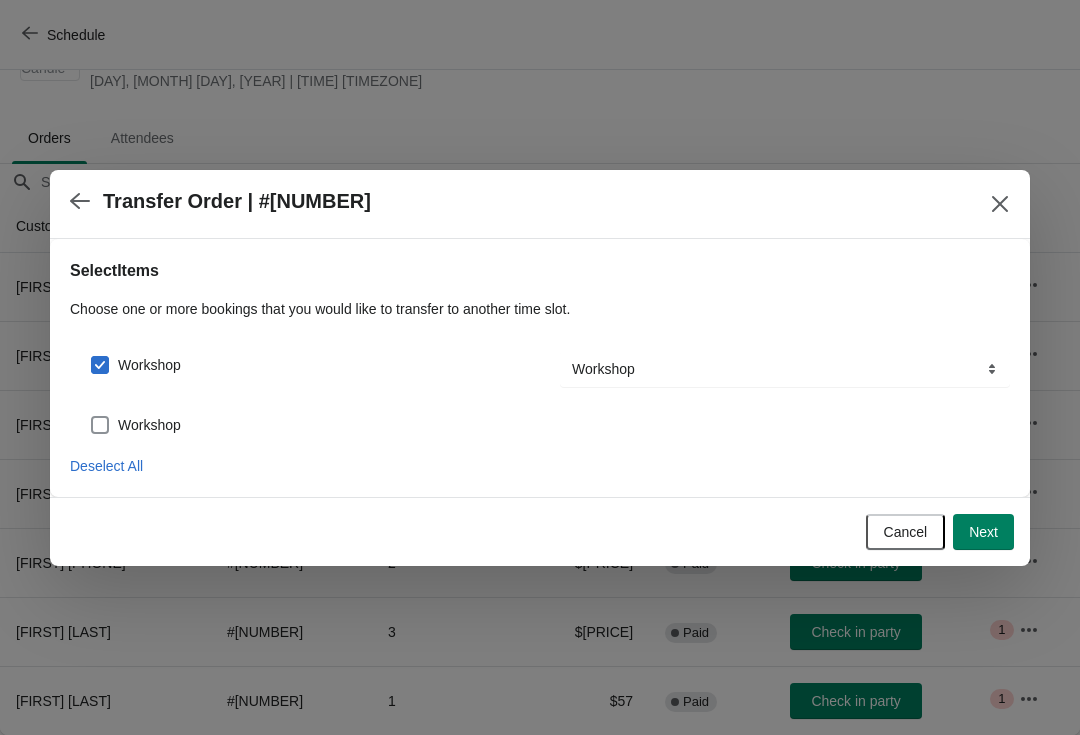 click on "Workshop" at bounding box center [149, 425] 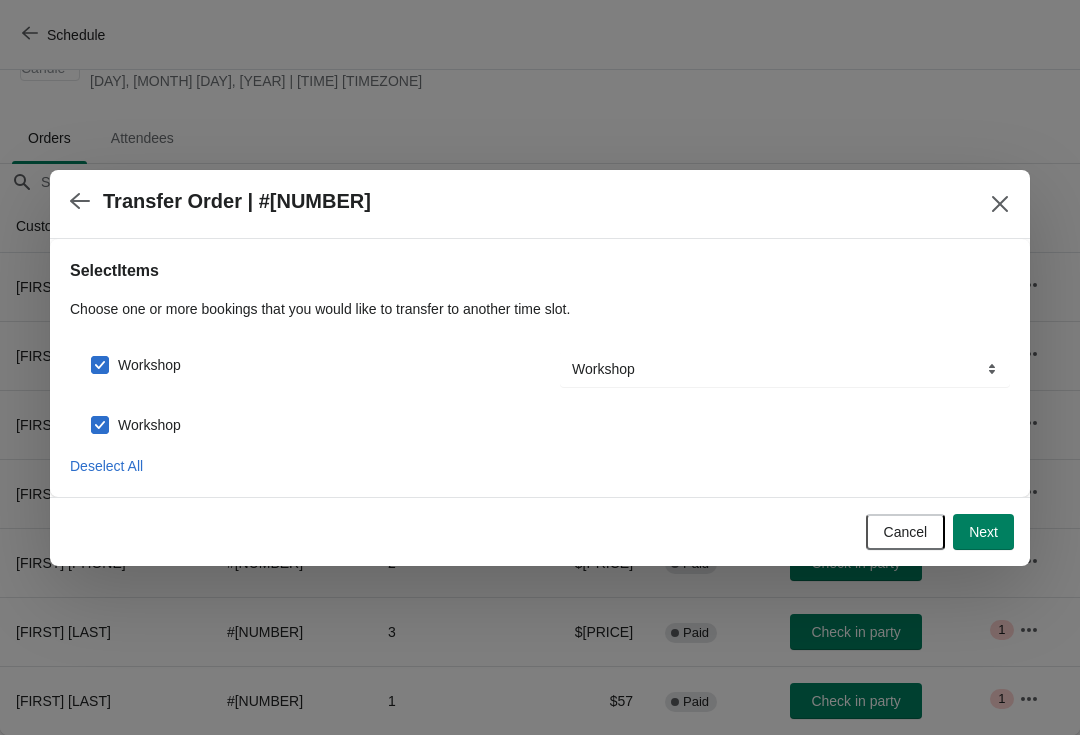 checkbox on "true" 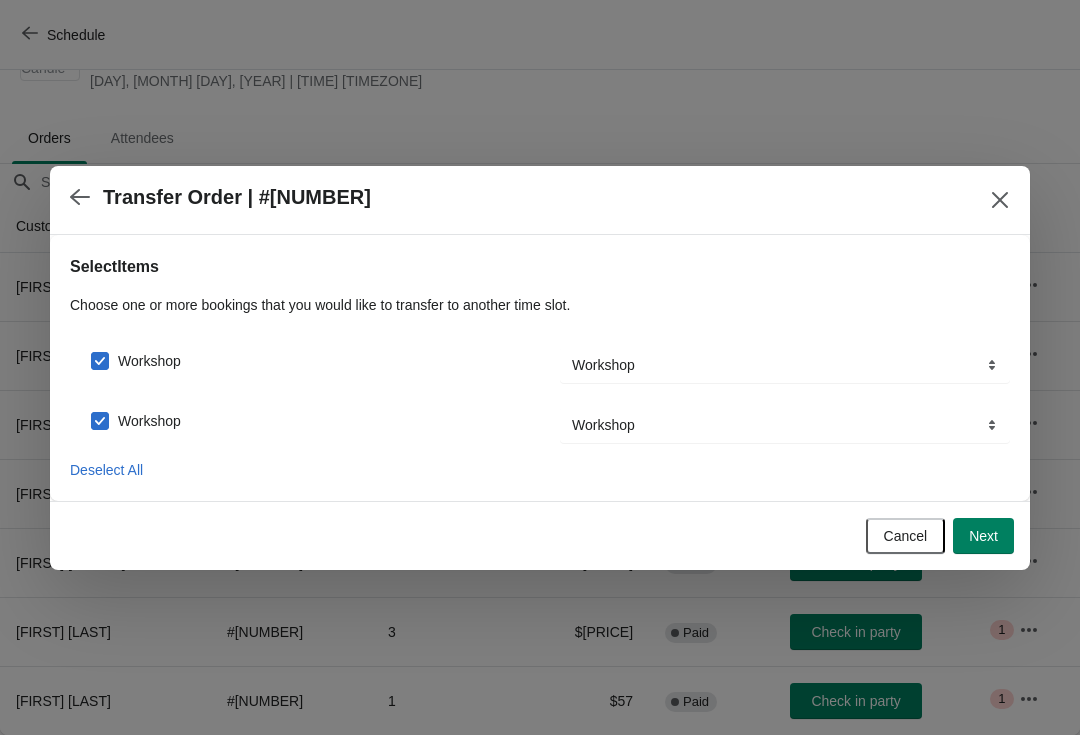 click on "Next" at bounding box center [983, 536] 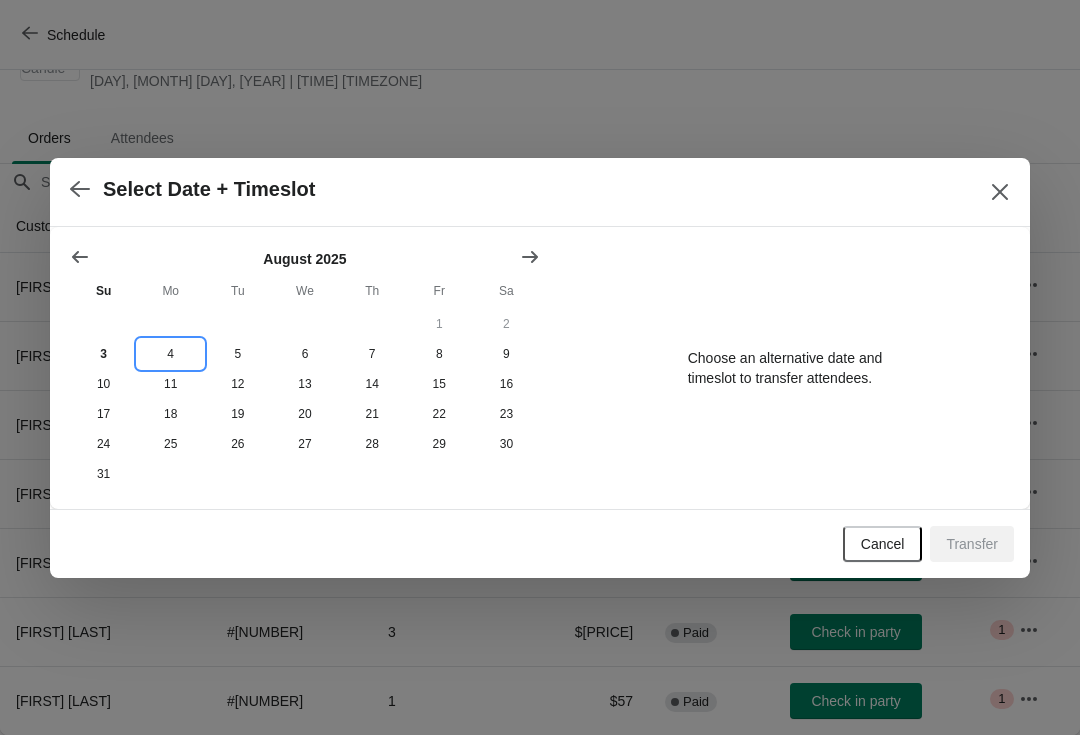 click on "4" at bounding box center (170, 354) 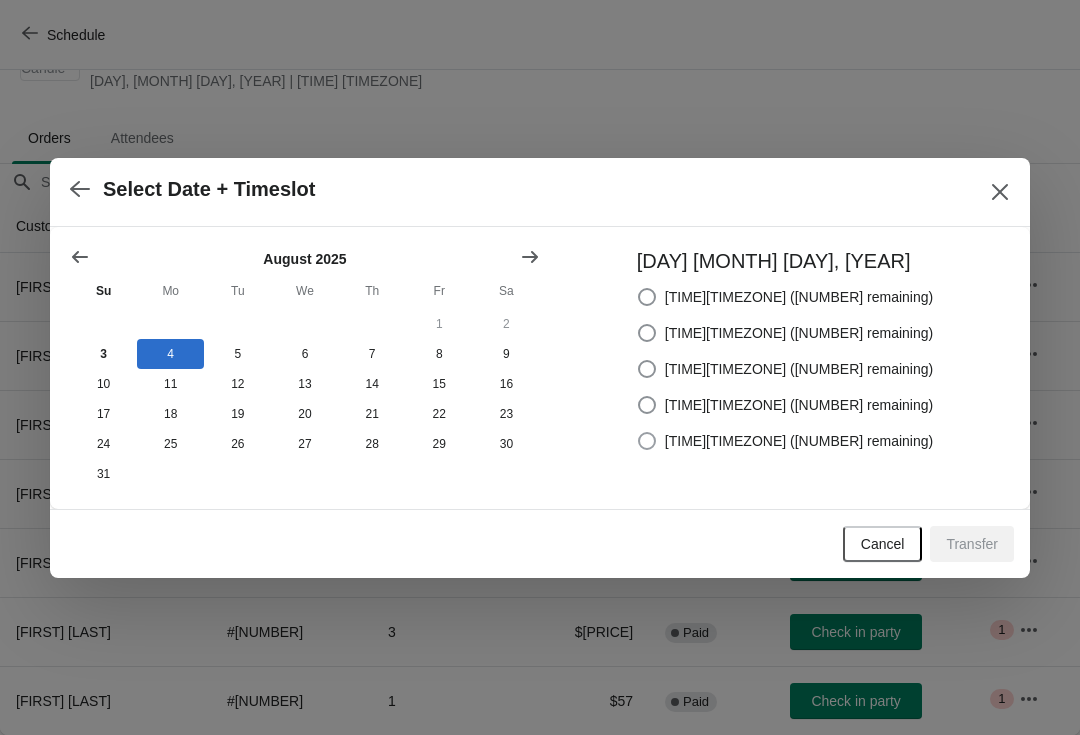 click at bounding box center [647, 441] 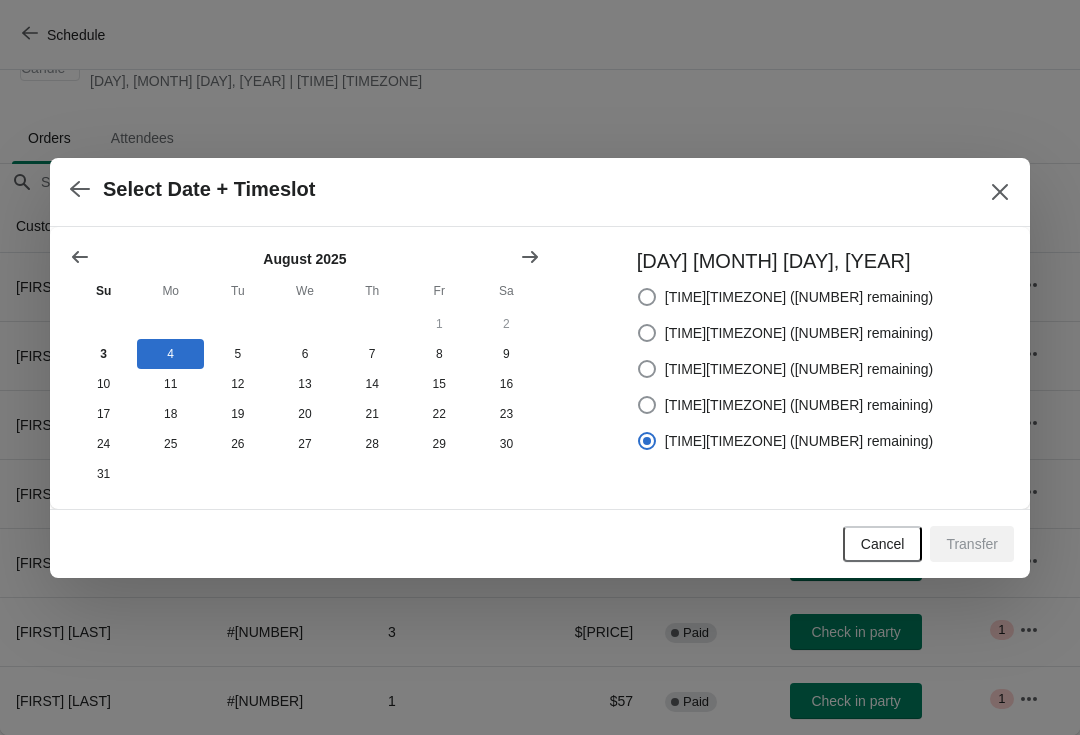 radio on "true" 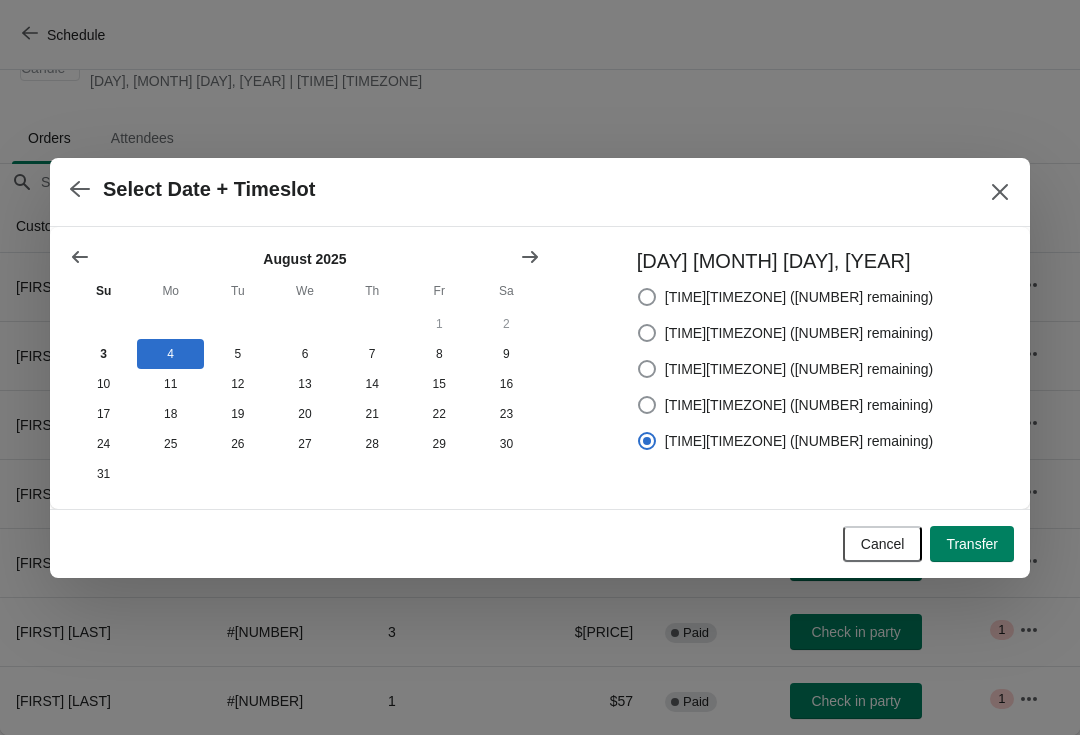 click on "Transfer" at bounding box center [972, 544] 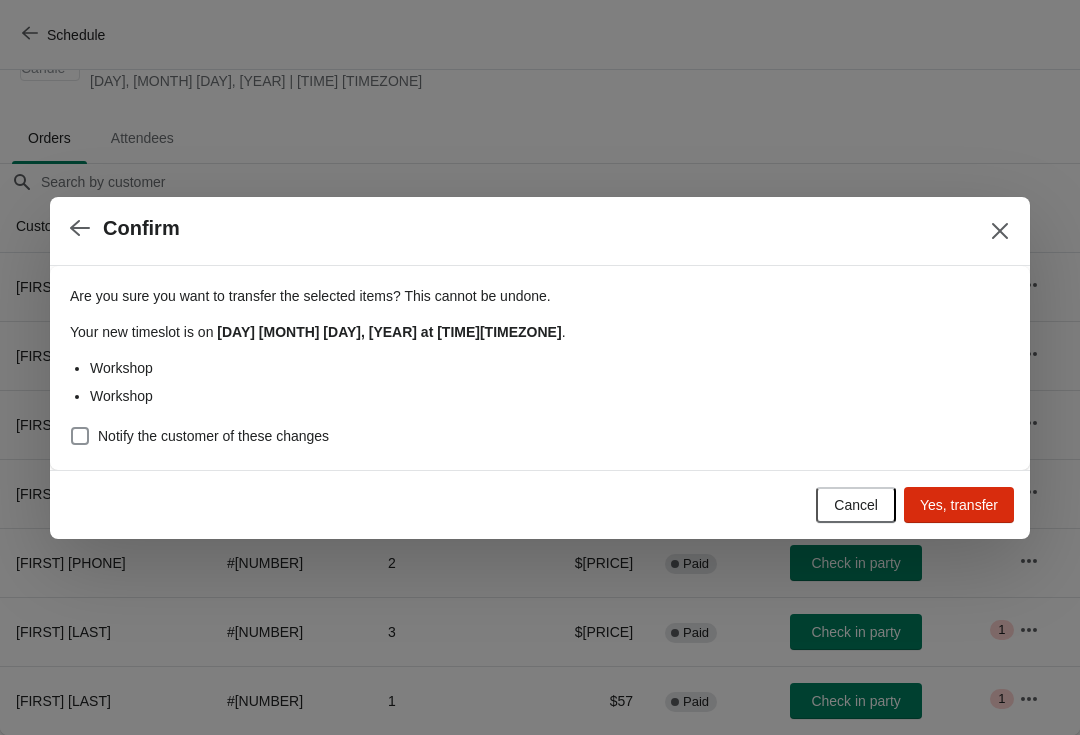 click on "Notify the customer of these changes" at bounding box center [199, 436] 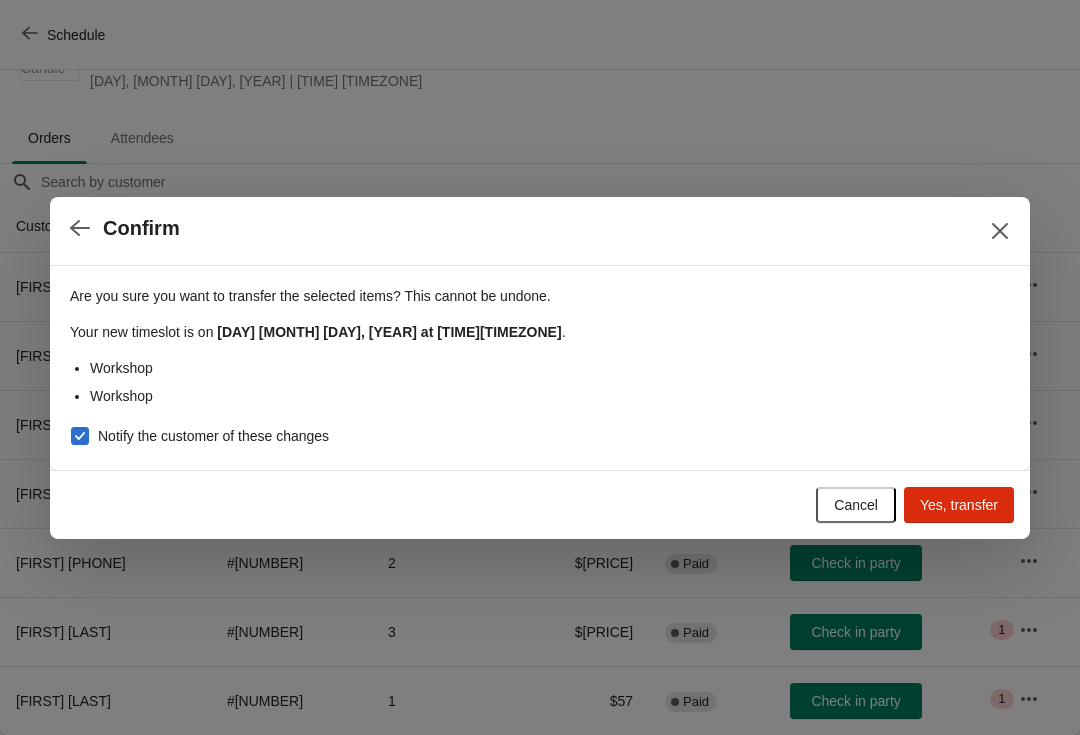 checkbox on "true" 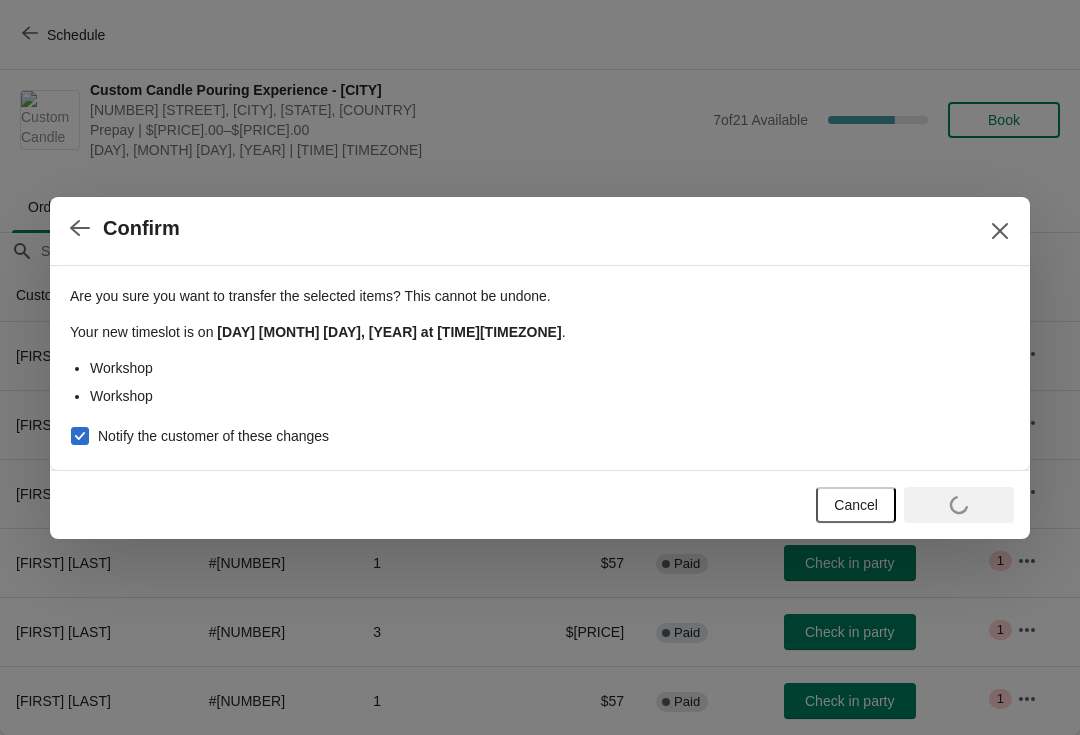 scroll, scrollTop: 10, scrollLeft: 0, axis: vertical 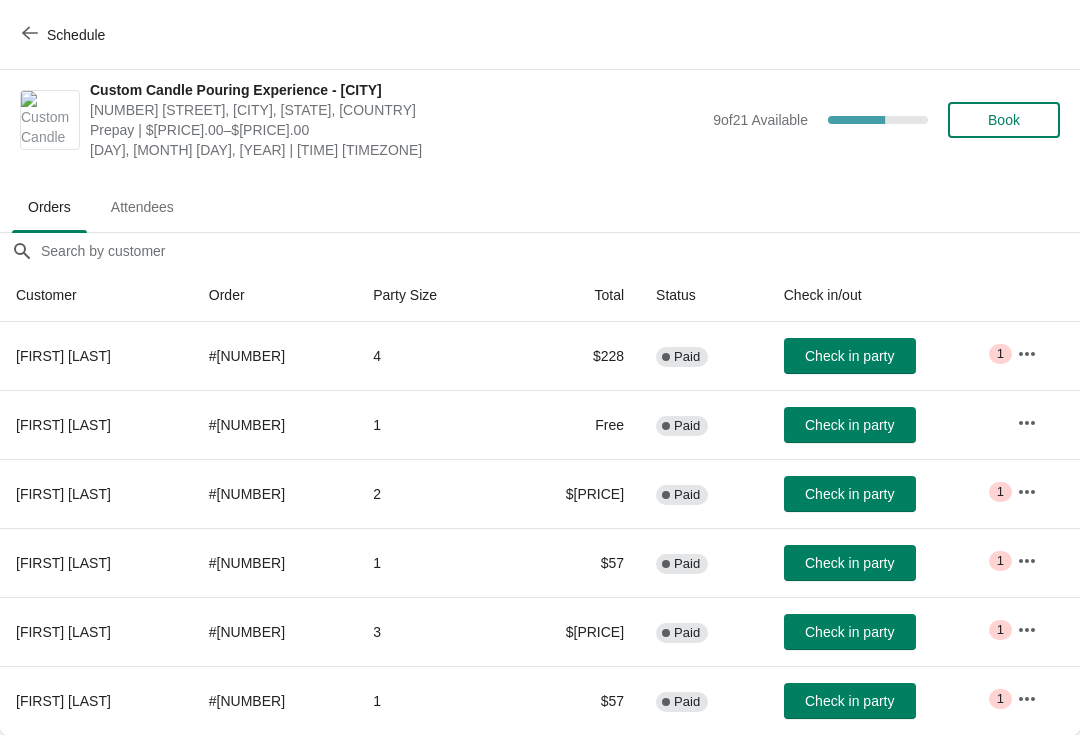 click on "Check in party" at bounding box center (849, 425) 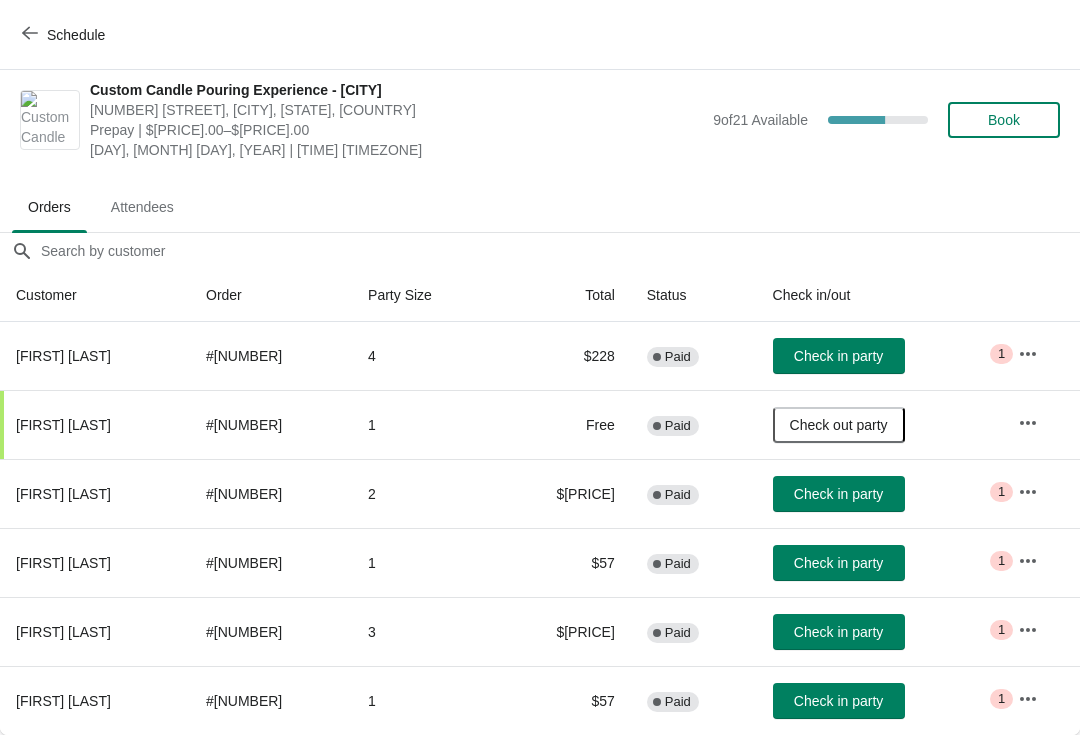click on "Check in party" at bounding box center (839, 632) 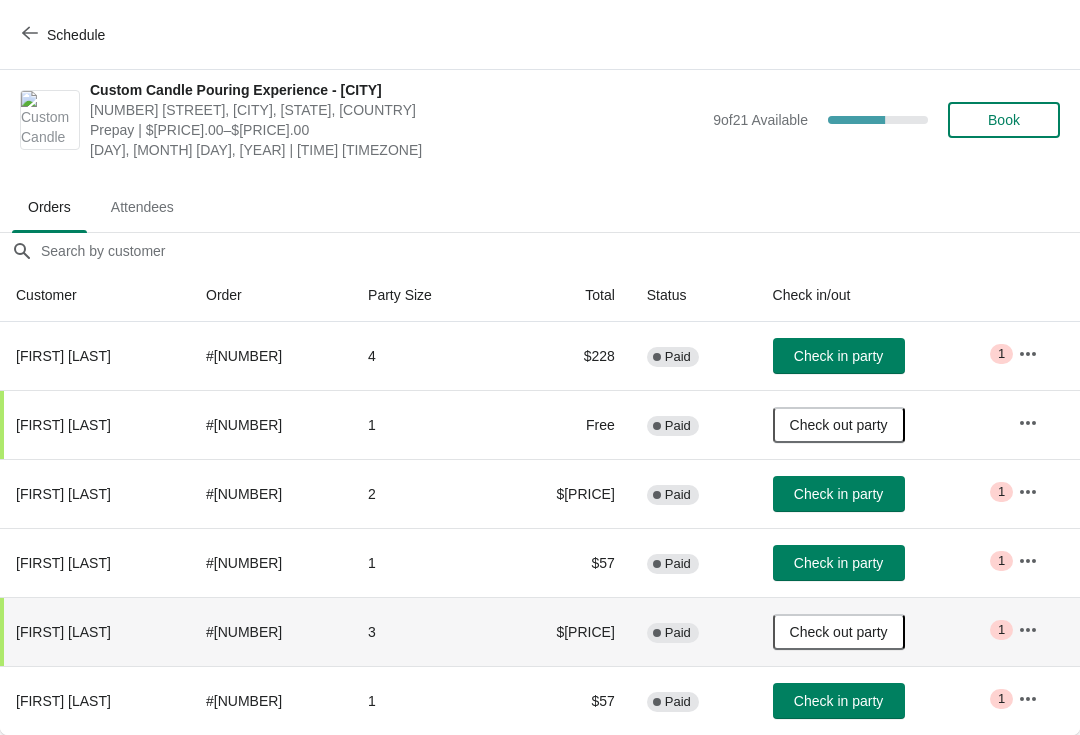 click on "Book" at bounding box center (1004, 120) 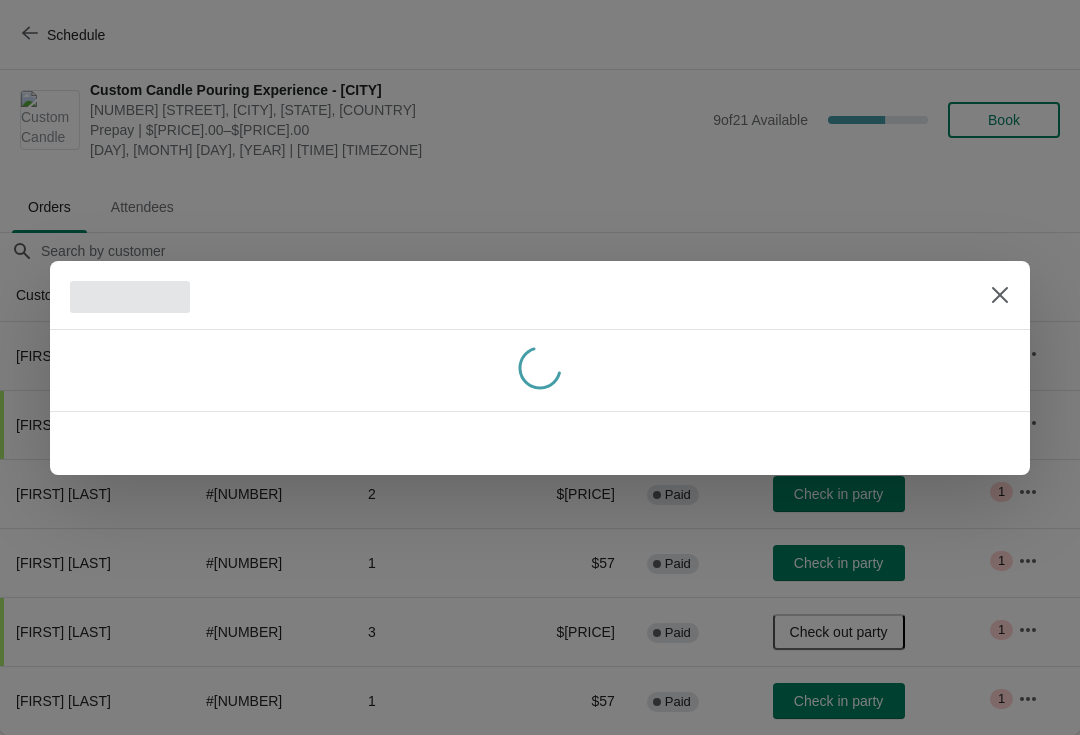 scroll, scrollTop: 0, scrollLeft: 0, axis: both 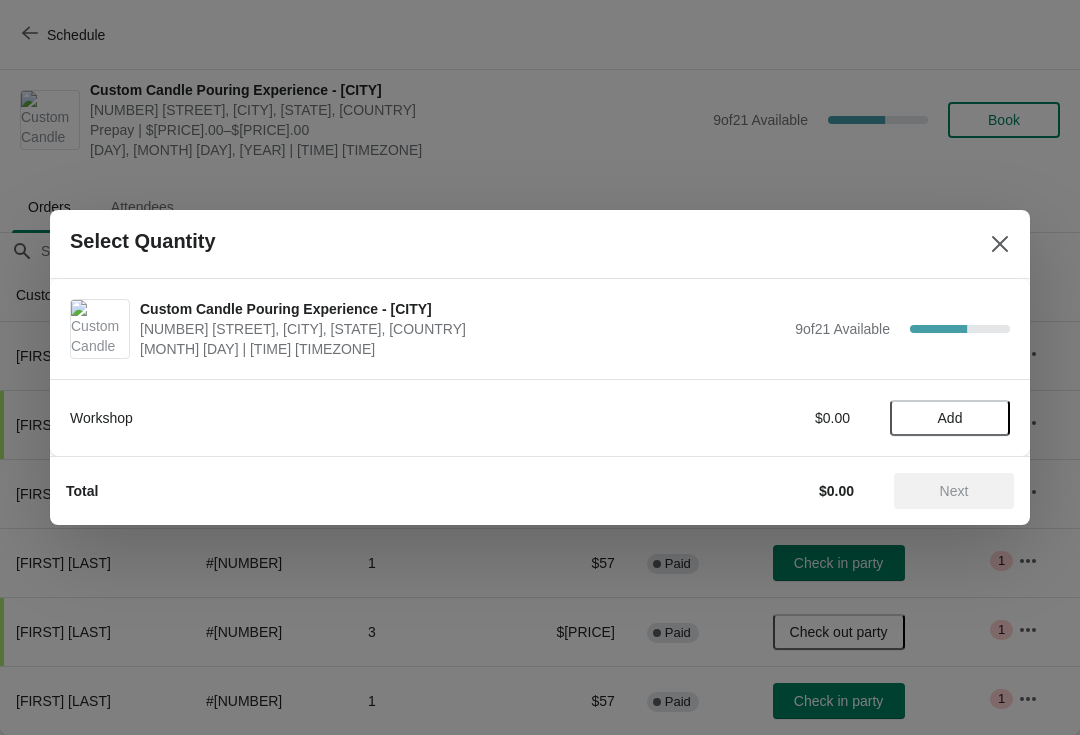 click on "Add" at bounding box center [950, 418] 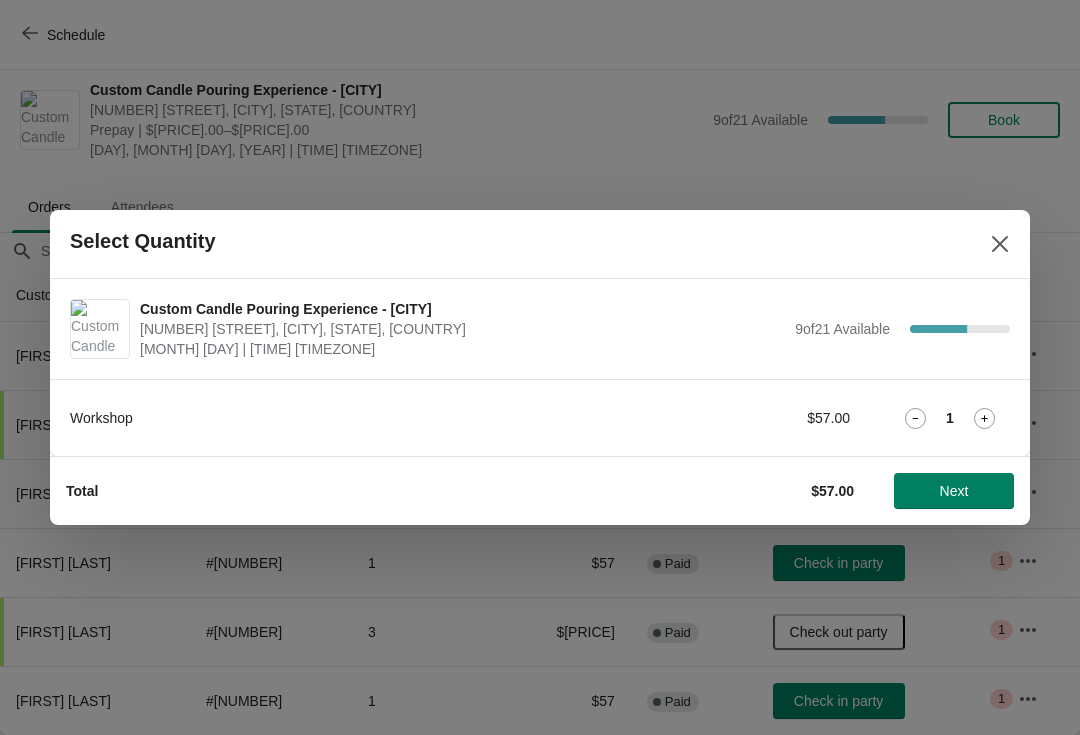 click on "Next" at bounding box center [954, 491] 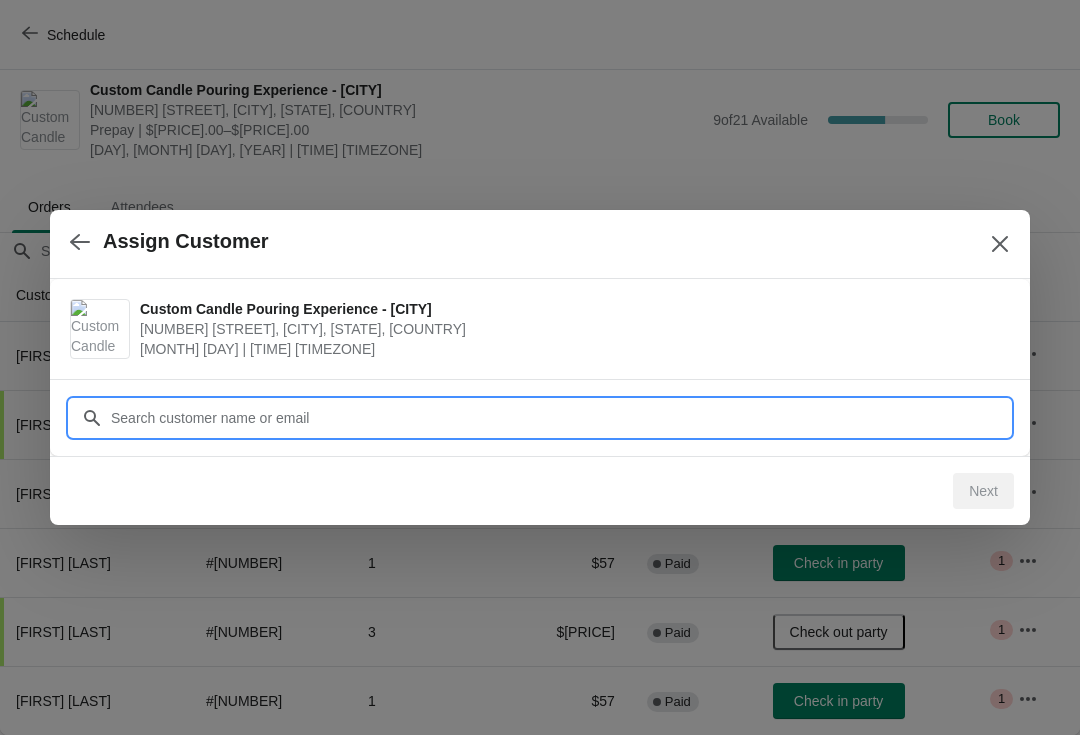 click on "Customer" at bounding box center [560, 418] 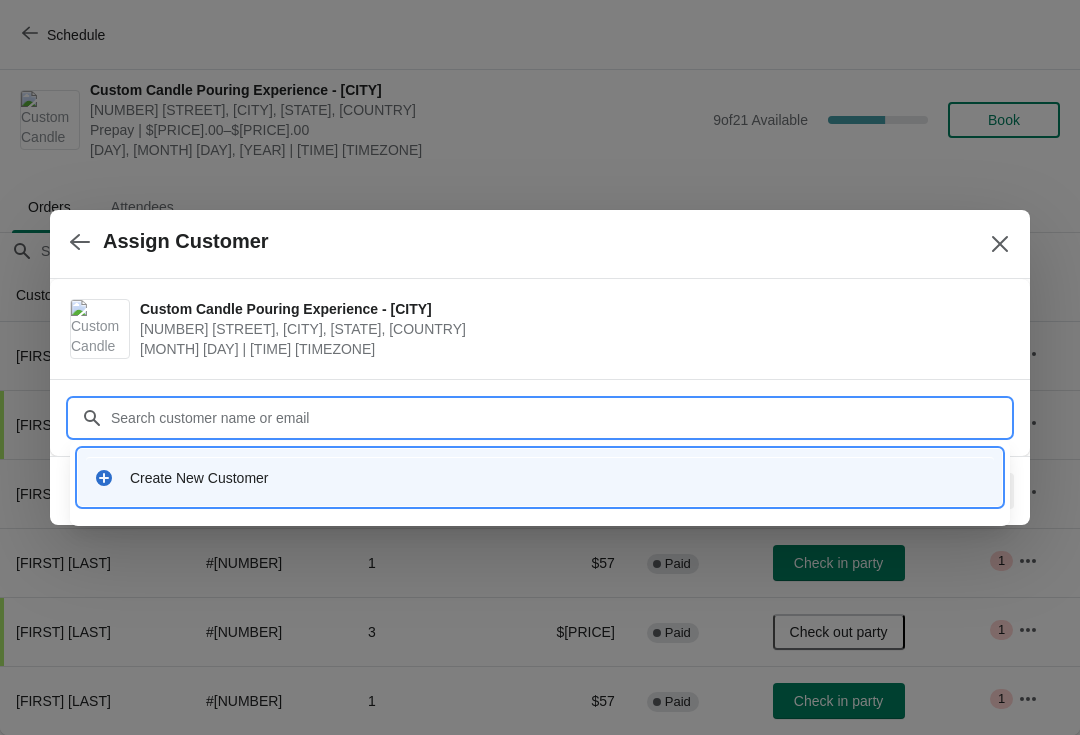 click on "Create New Customer" at bounding box center (540, 477) 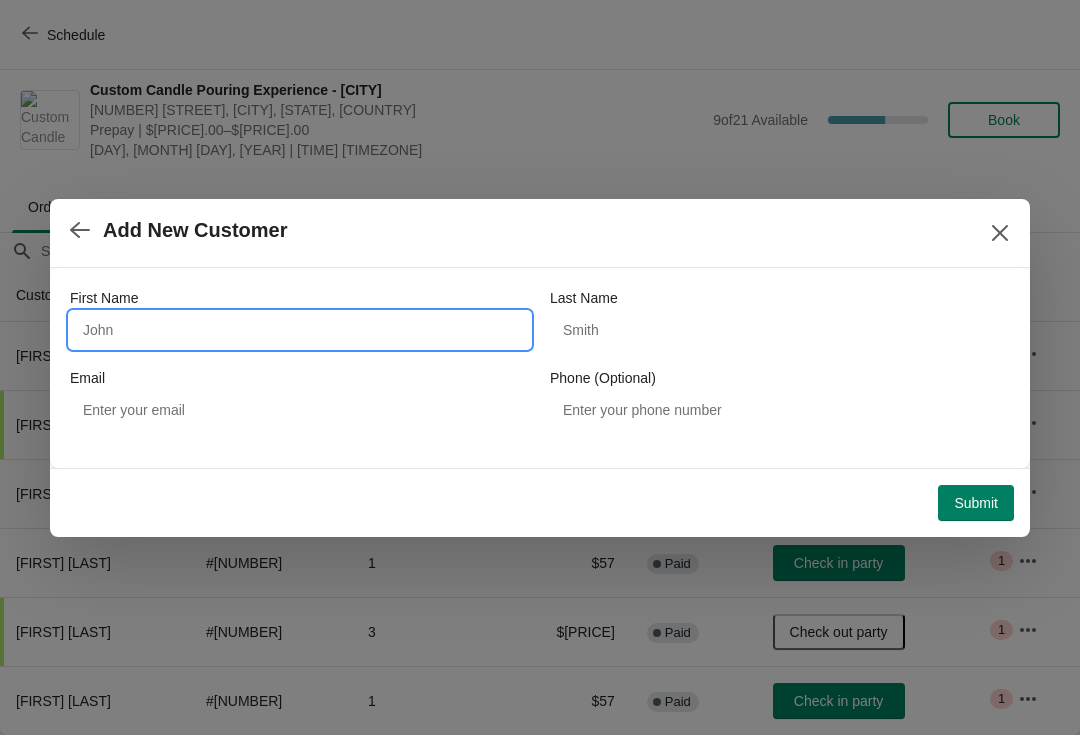 click on "First Name" at bounding box center [300, 330] 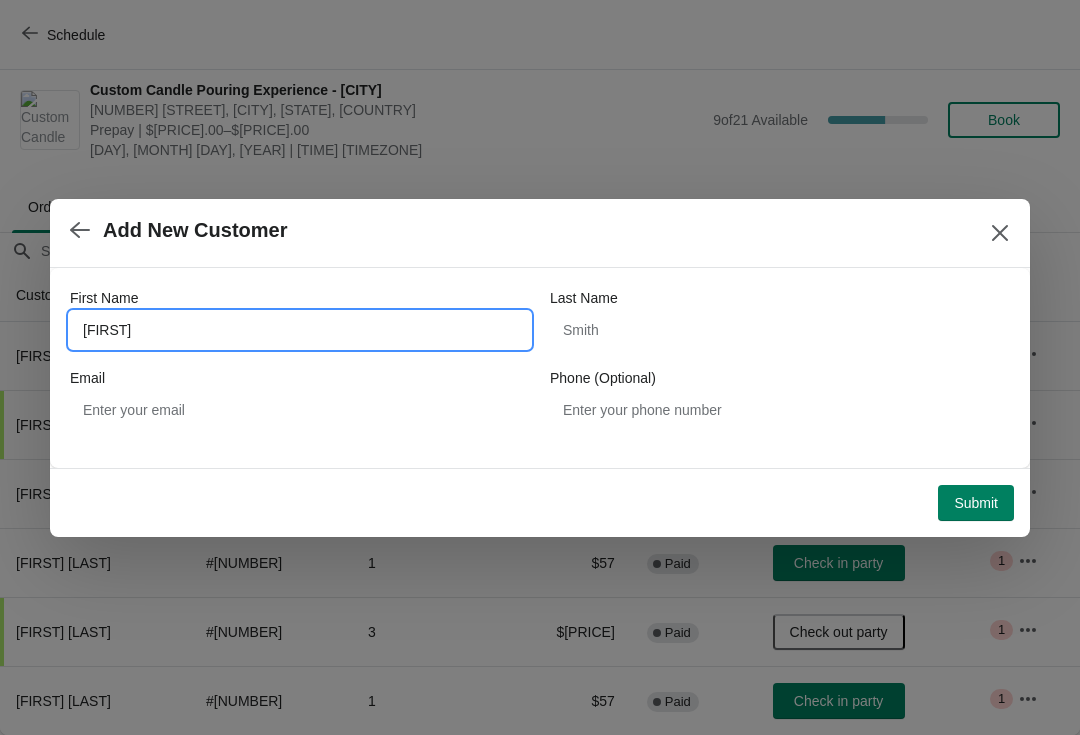 type on "Ella" 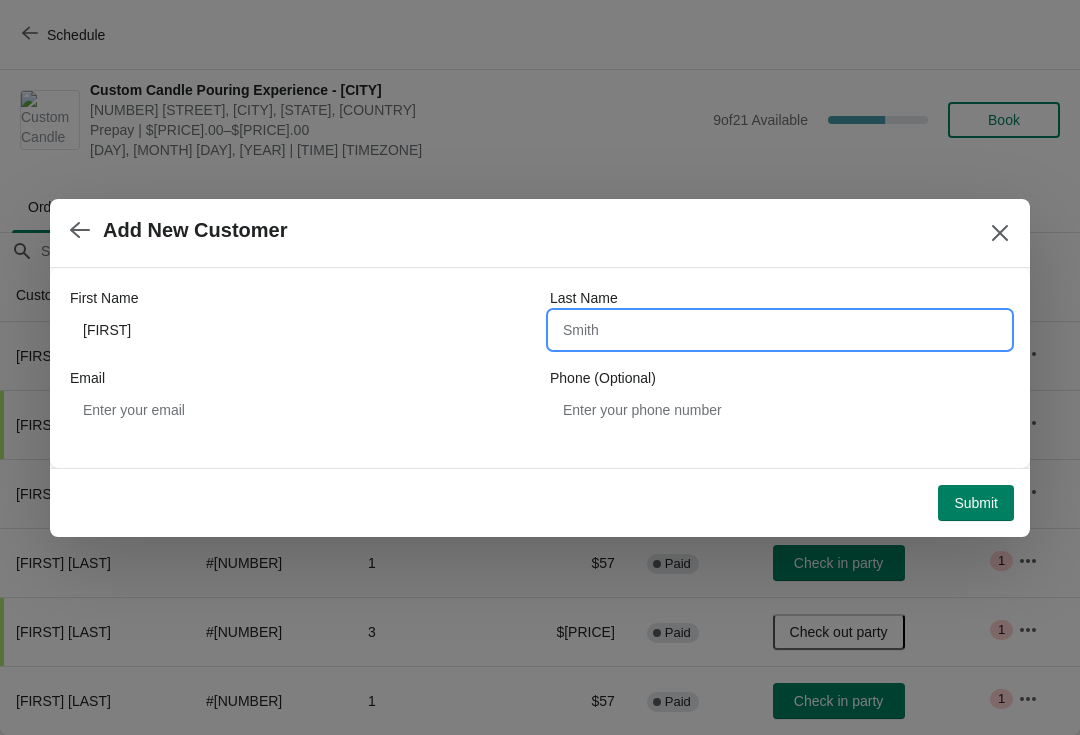 click on "Last Name" at bounding box center (780, 330) 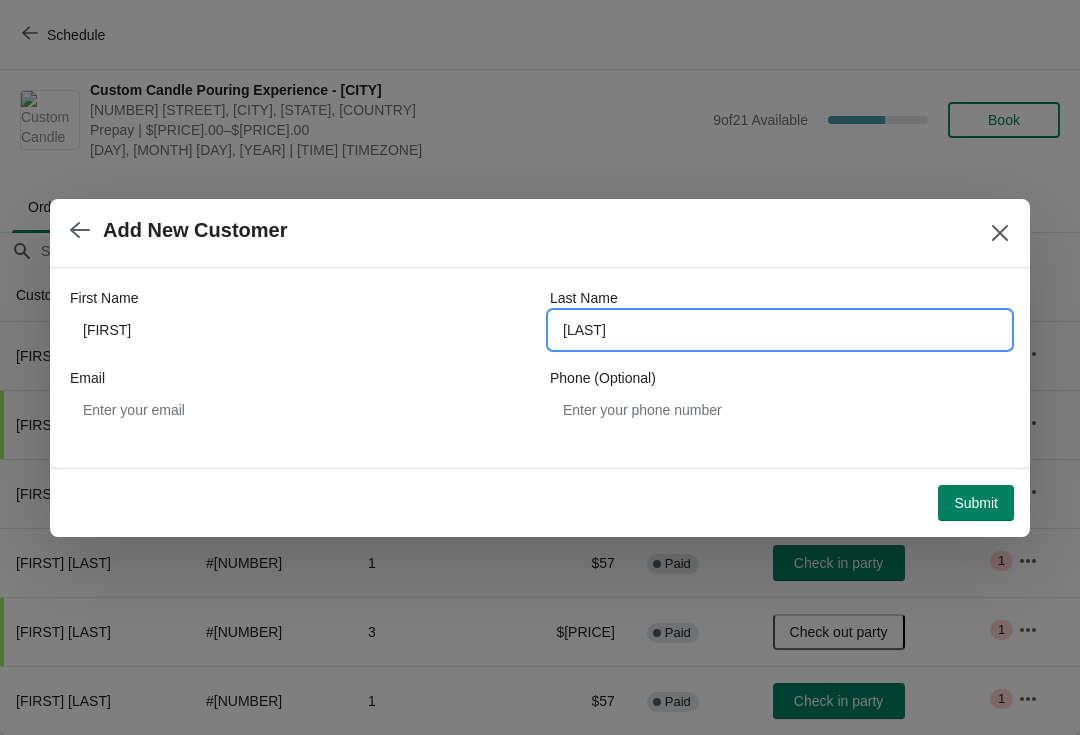 type on "Perez" 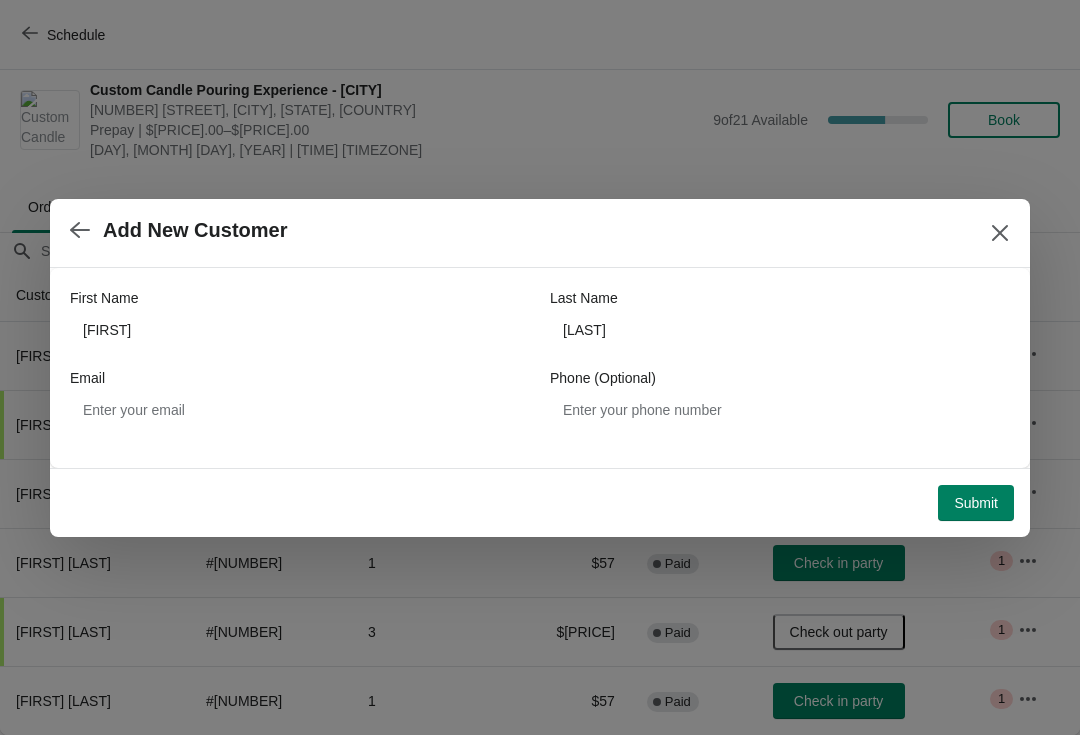 click on "Submit" at bounding box center [976, 503] 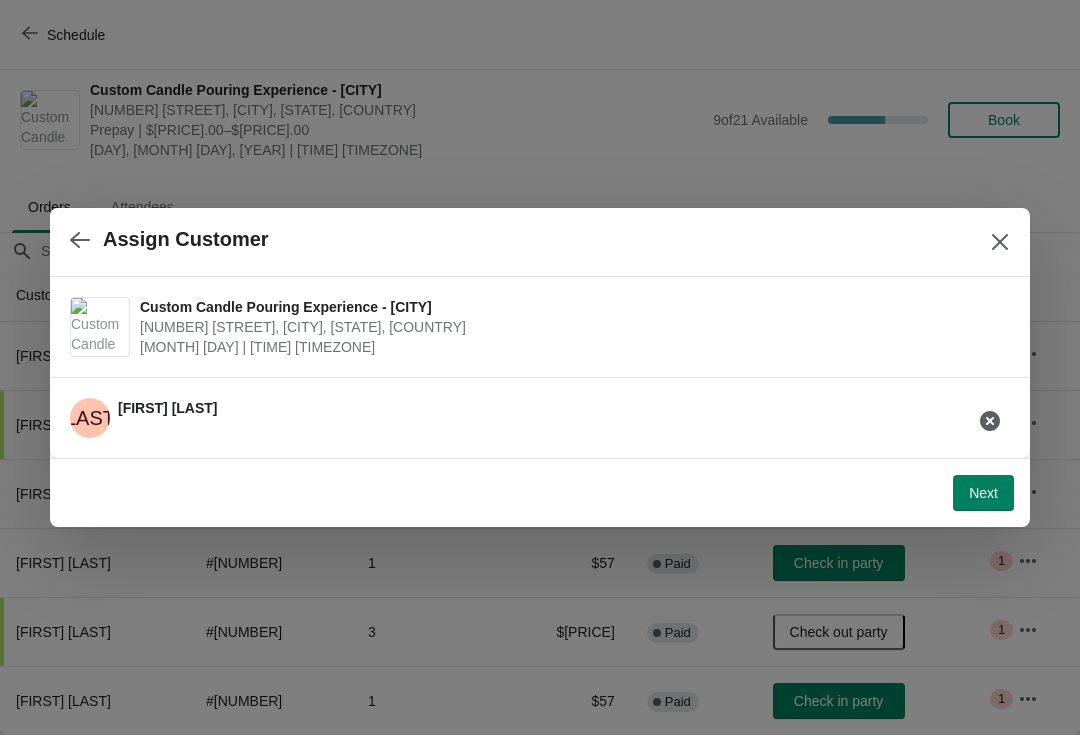 click on "Next" at bounding box center (983, 493) 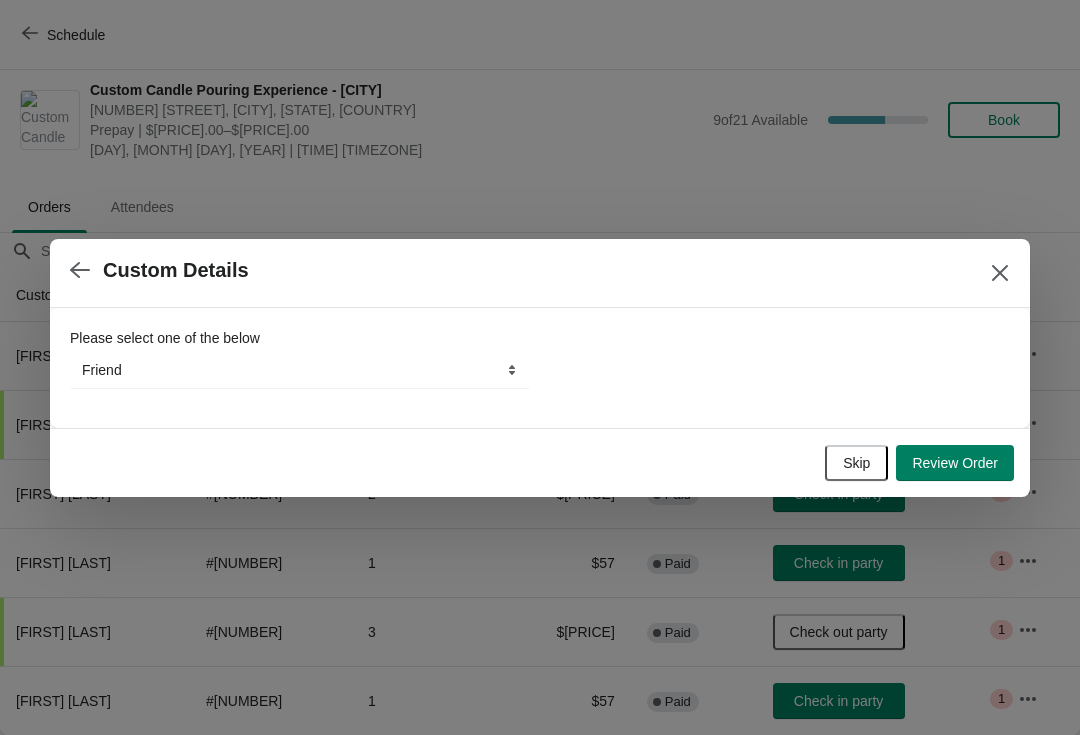 click on "Review Order" at bounding box center [955, 463] 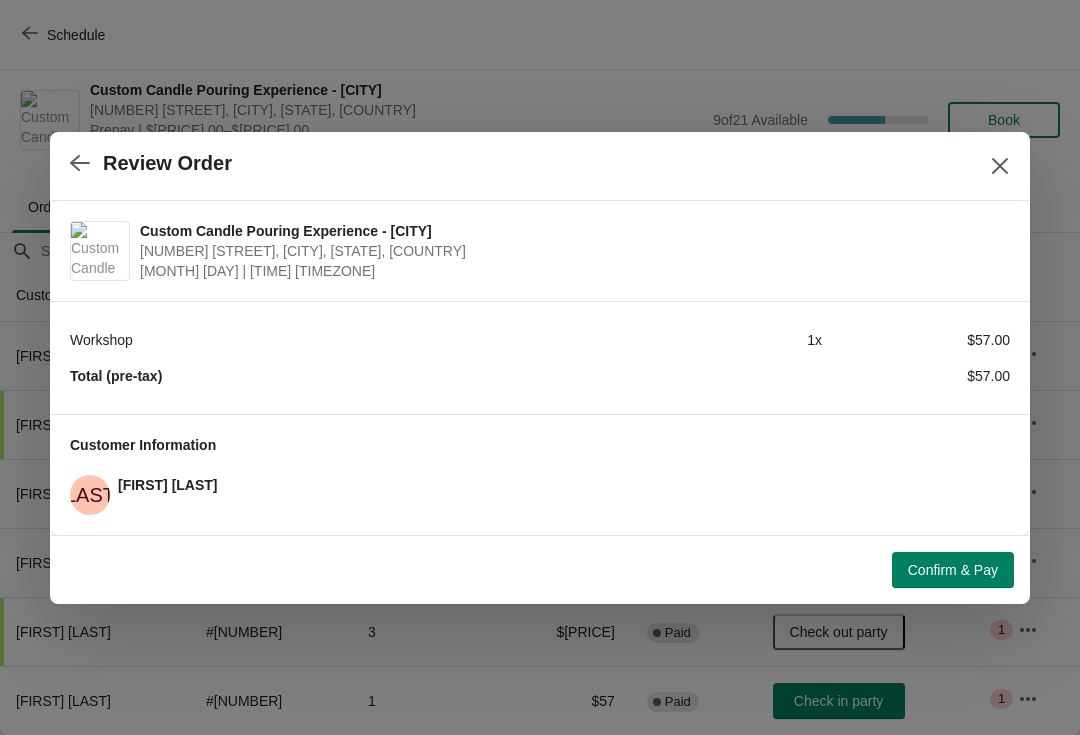 click on "Confirm & Pay" at bounding box center (953, 570) 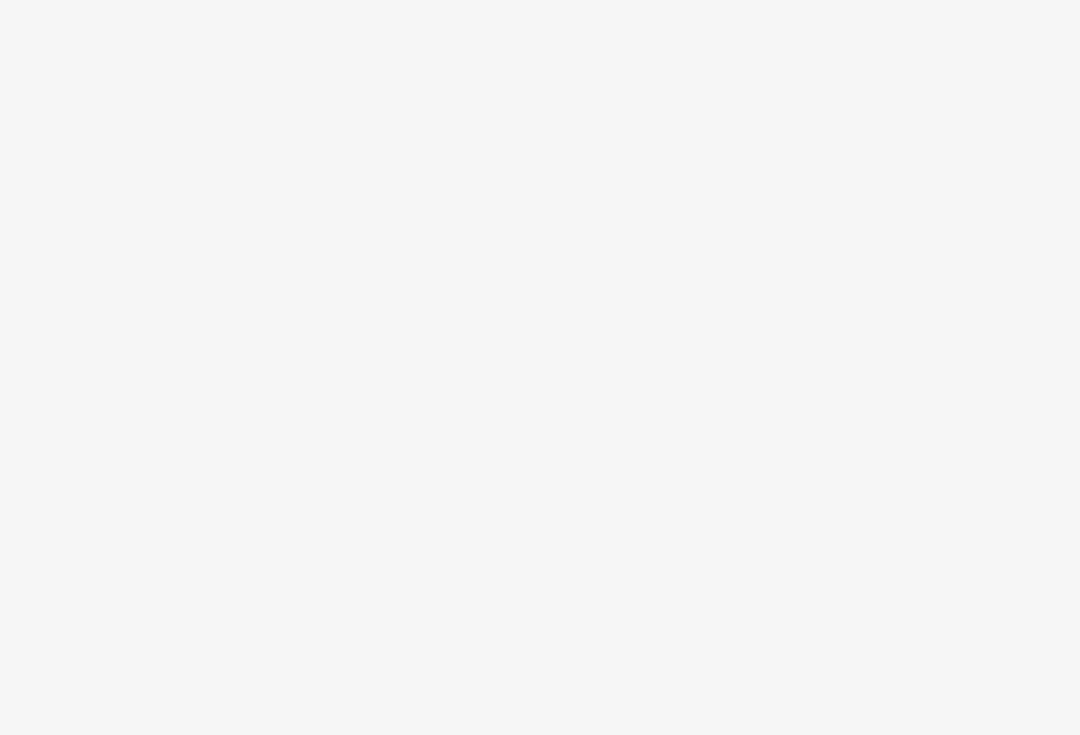 scroll, scrollTop: 0, scrollLeft: 0, axis: both 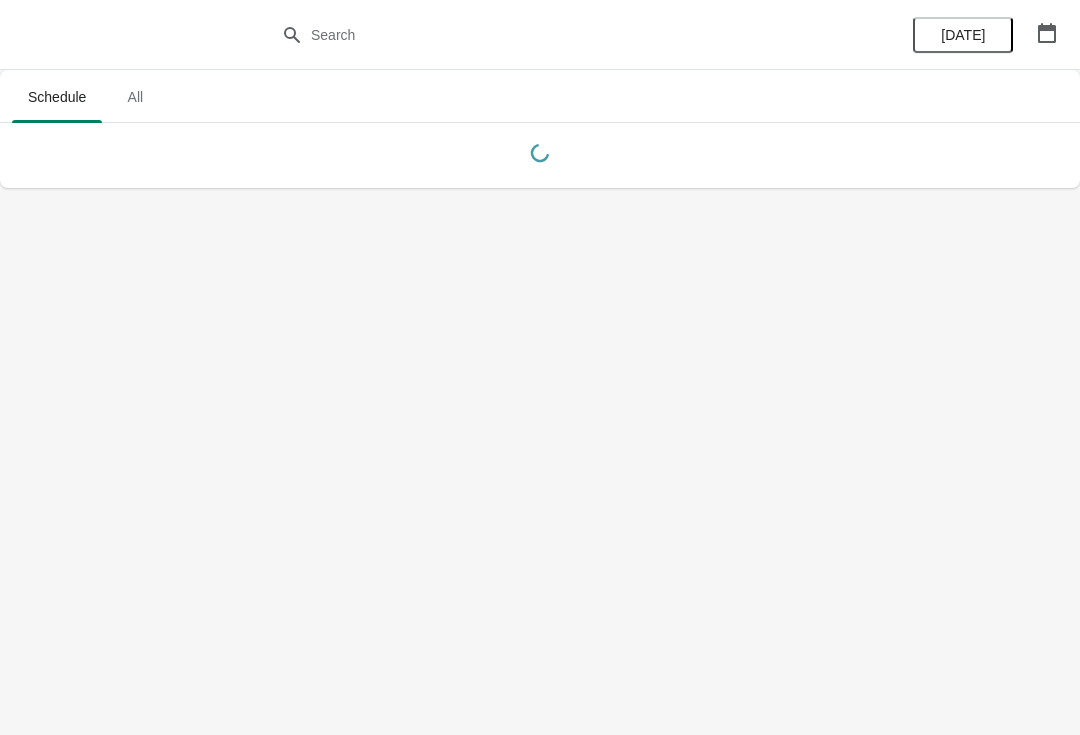 click on "All" at bounding box center [135, 97] 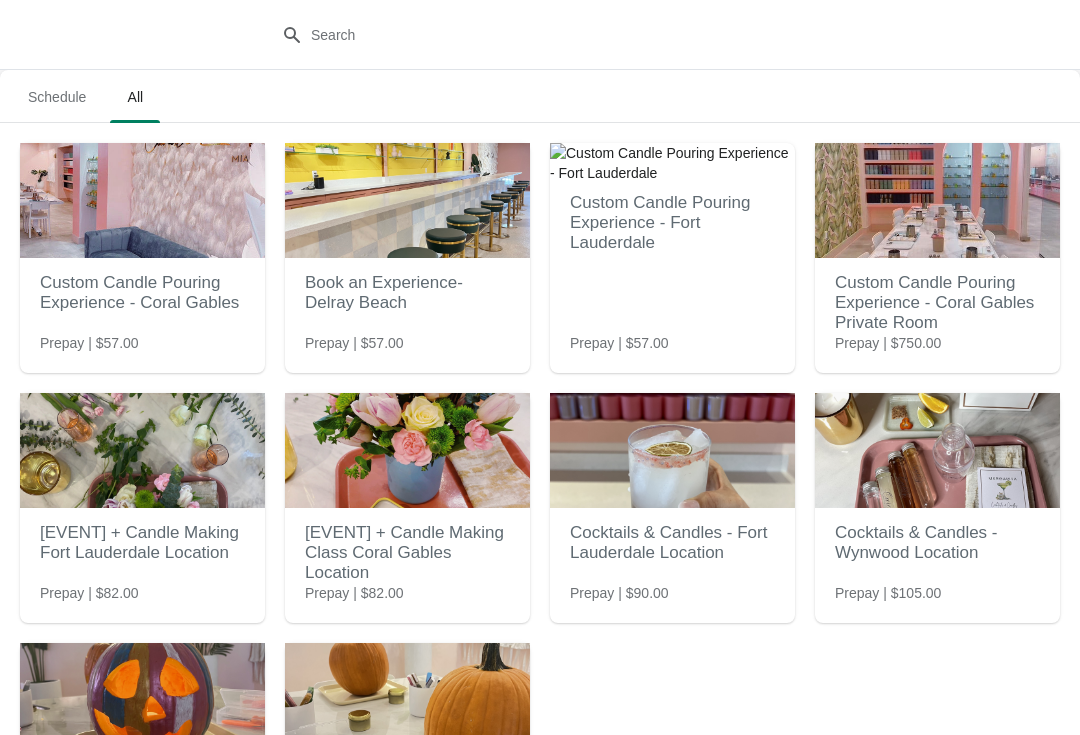 click on "Custom Candle Pouring Experience - Fort Lauderdale" at bounding box center (672, 223) 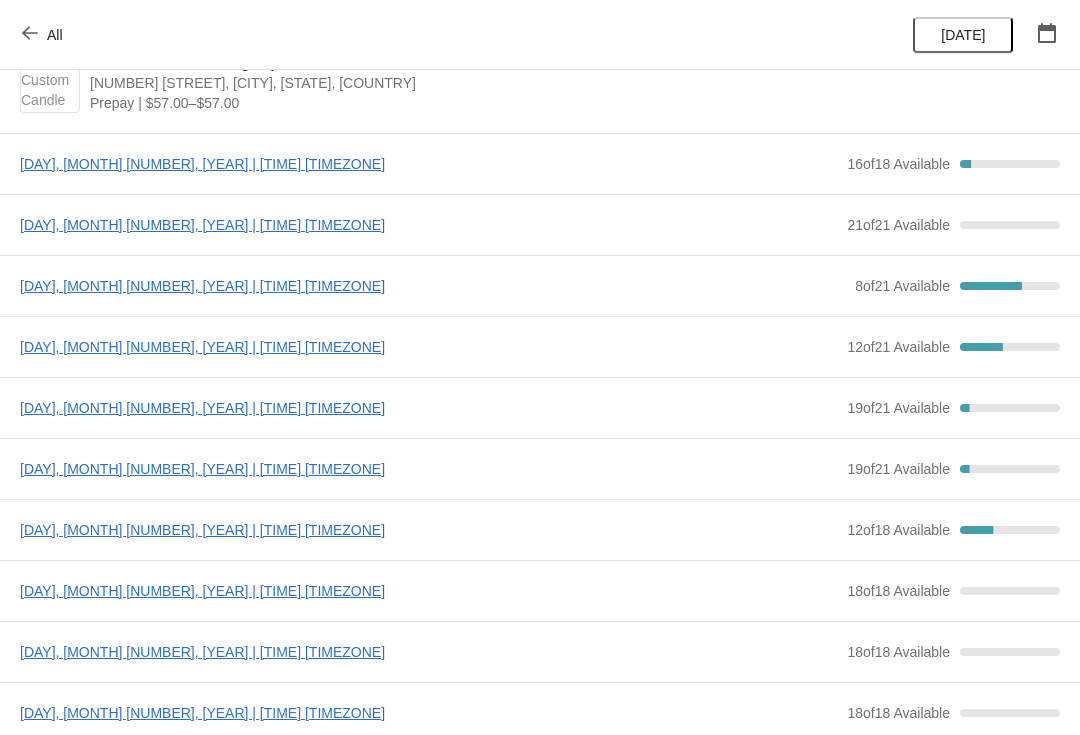scroll, scrollTop: 35, scrollLeft: 0, axis: vertical 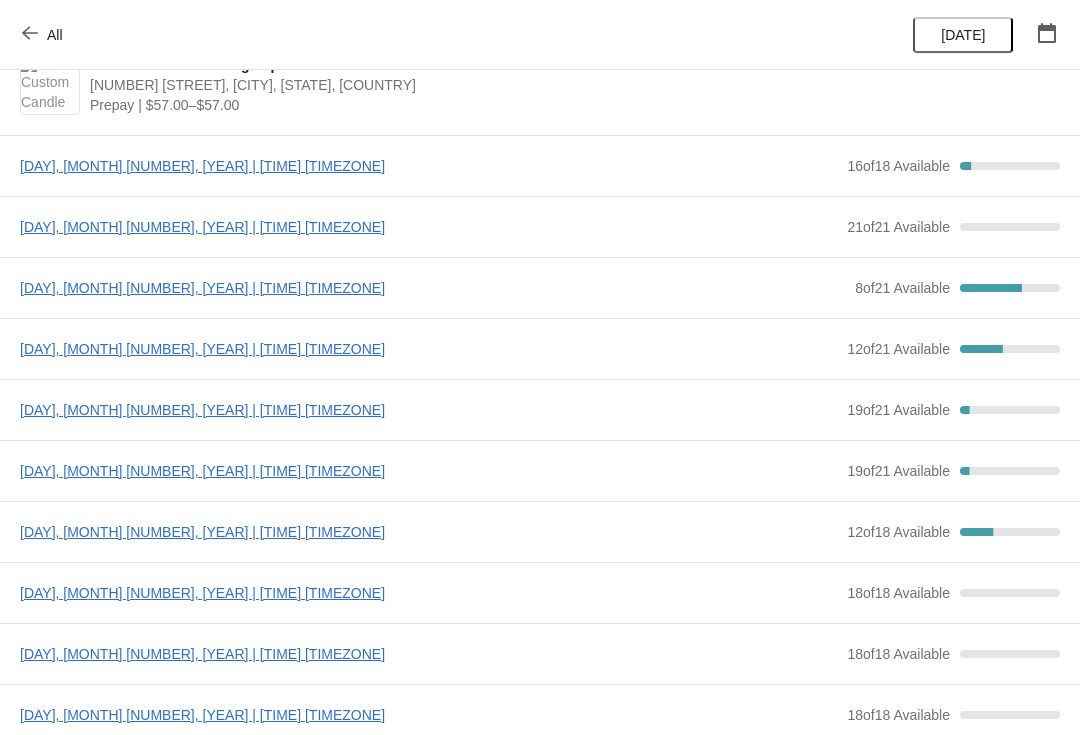 click on "[DAY], [MONTH] [NUMBER], [YEAR] | [TIME] [TIMEZONE]" at bounding box center [432, 288] 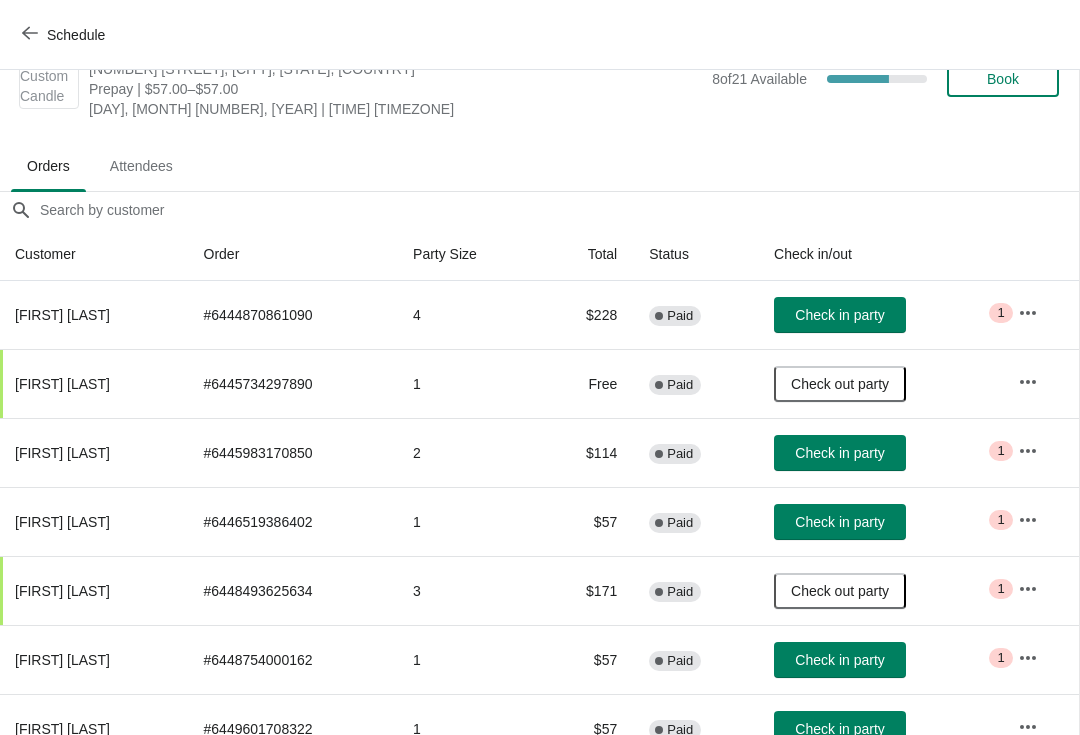 scroll, scrollTop: 52, scrollLeft: 1, axis: both 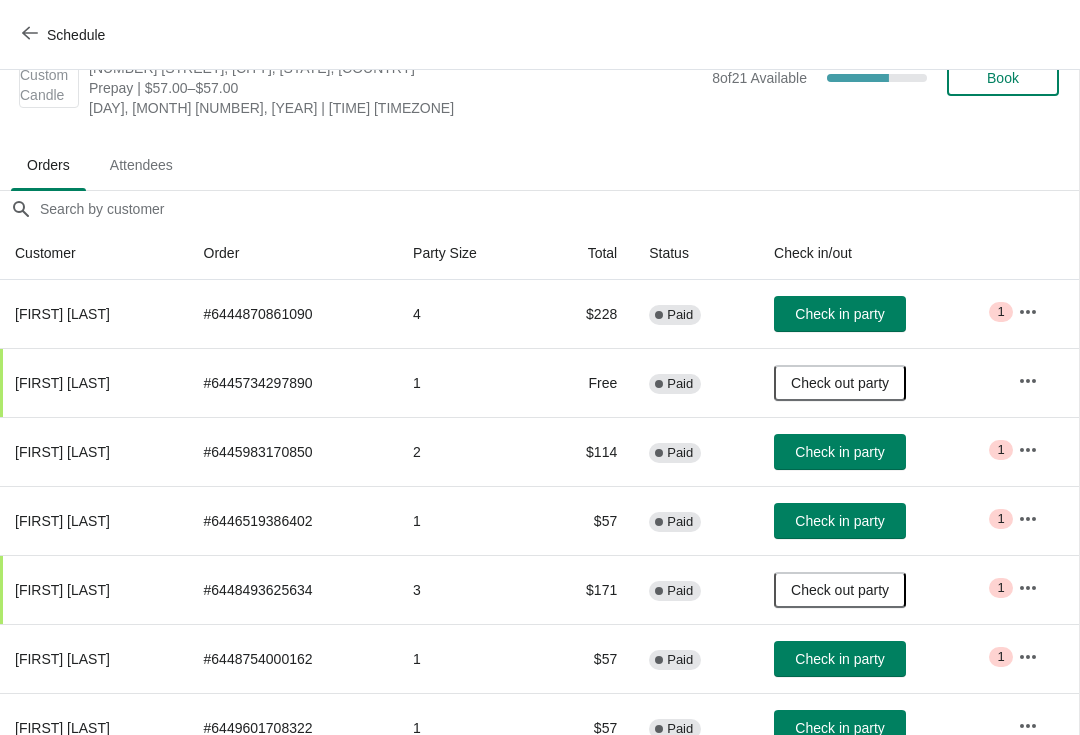 click on "Check in party" at bounding box center (839, 521) 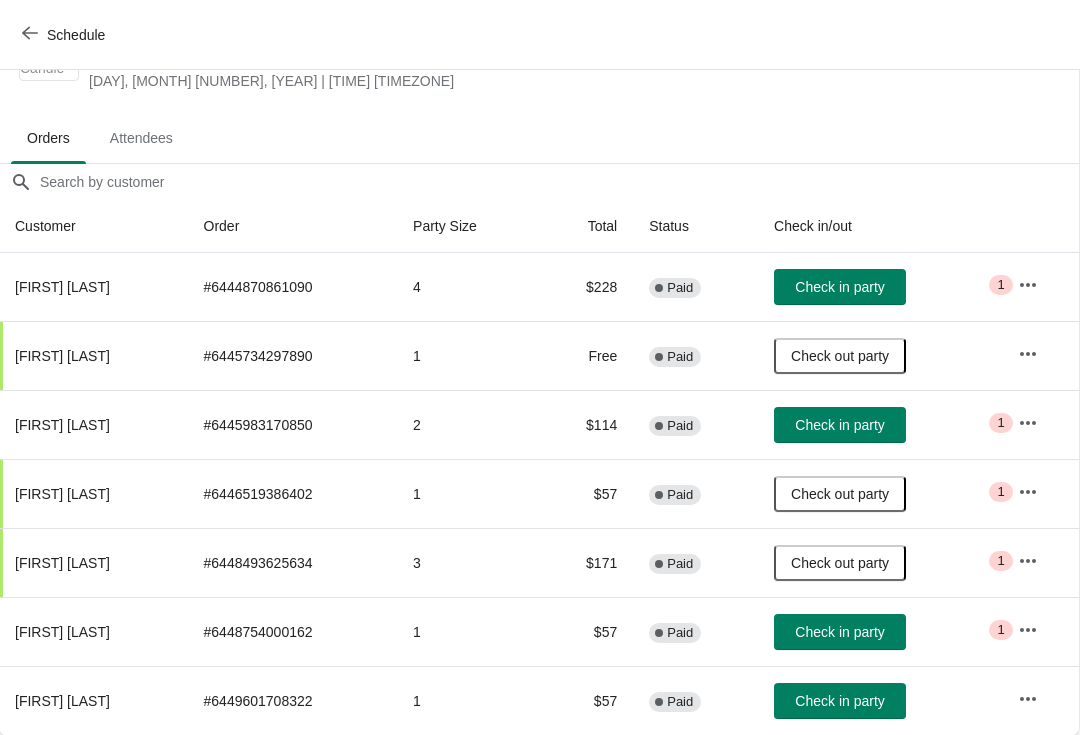 scroll, scrollTop: 79, scrollLeft: 1, axis: both 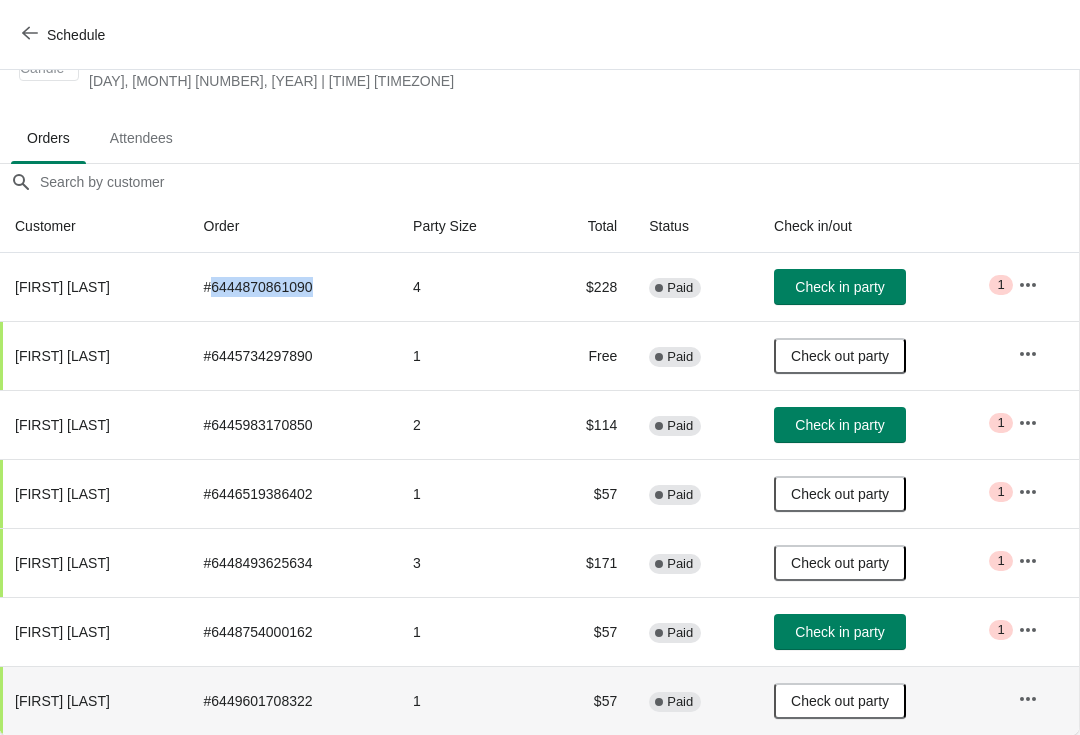 copy on "6444870861090" 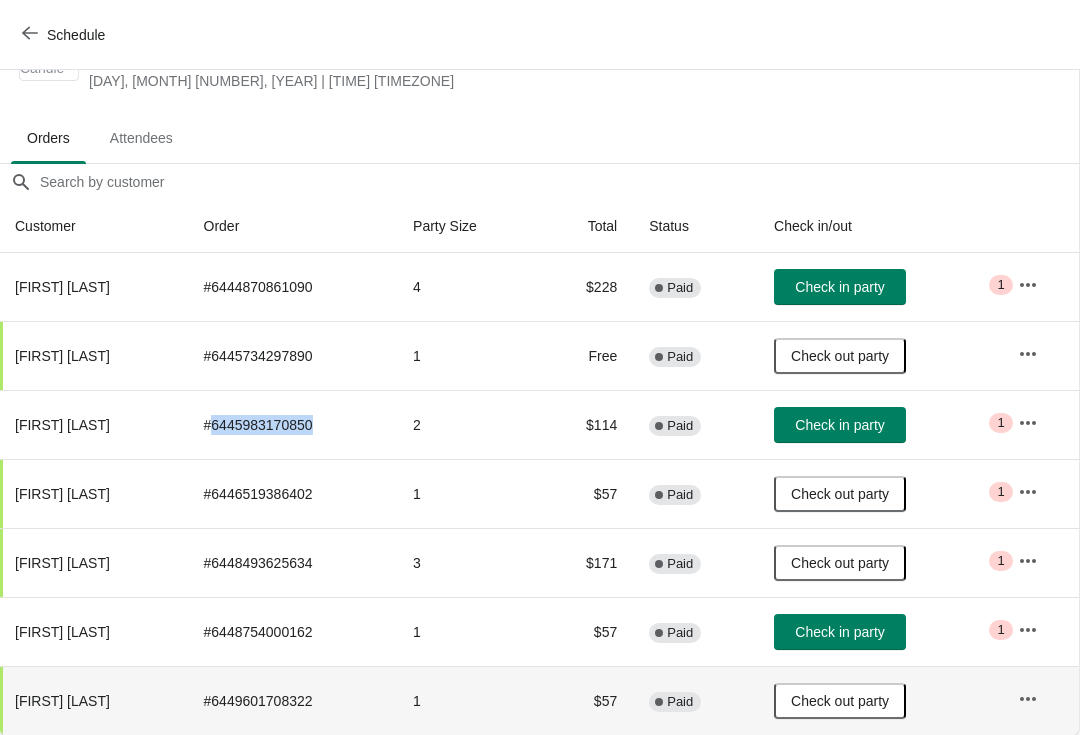 copy on "6445983170850" 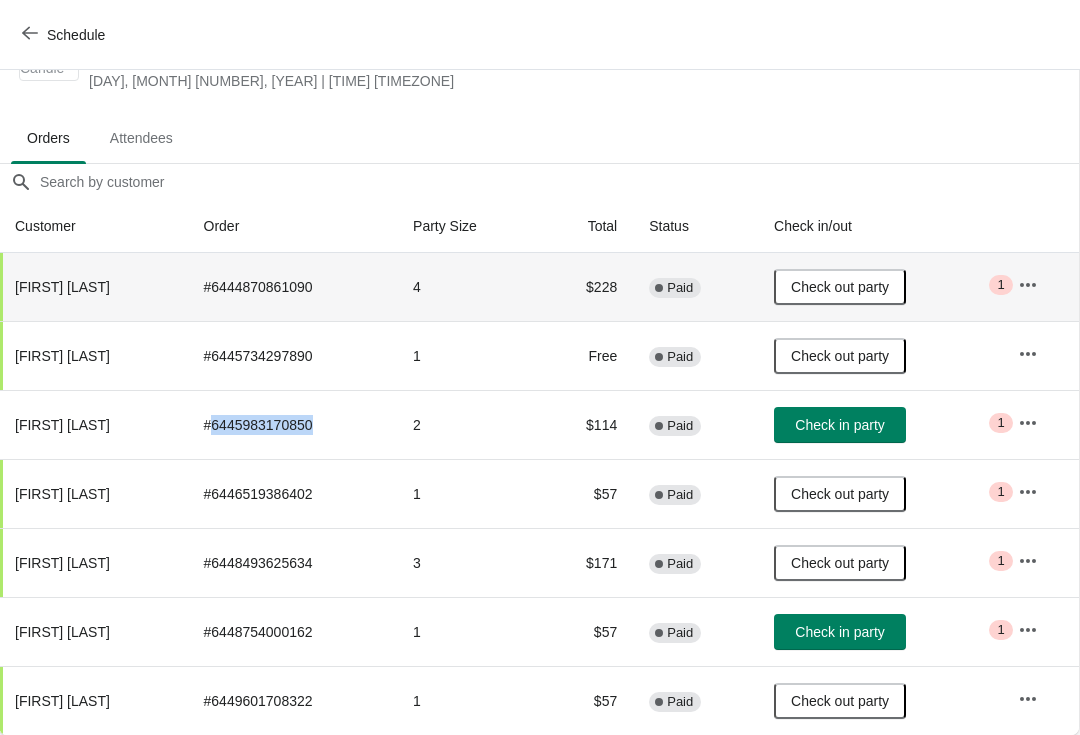 click on "Check in party" at bounding box center [840, 425] 